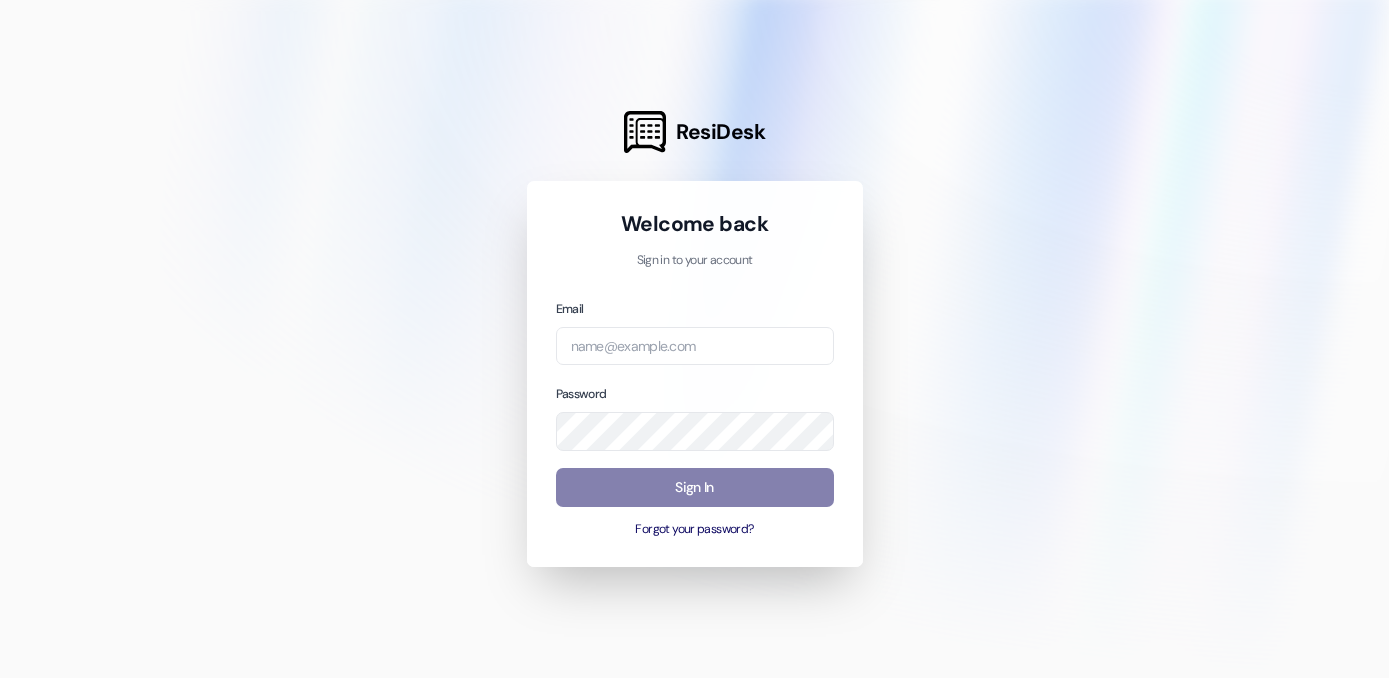 scroll, scrollTop: 0, scrollLeft: 0, axis: both 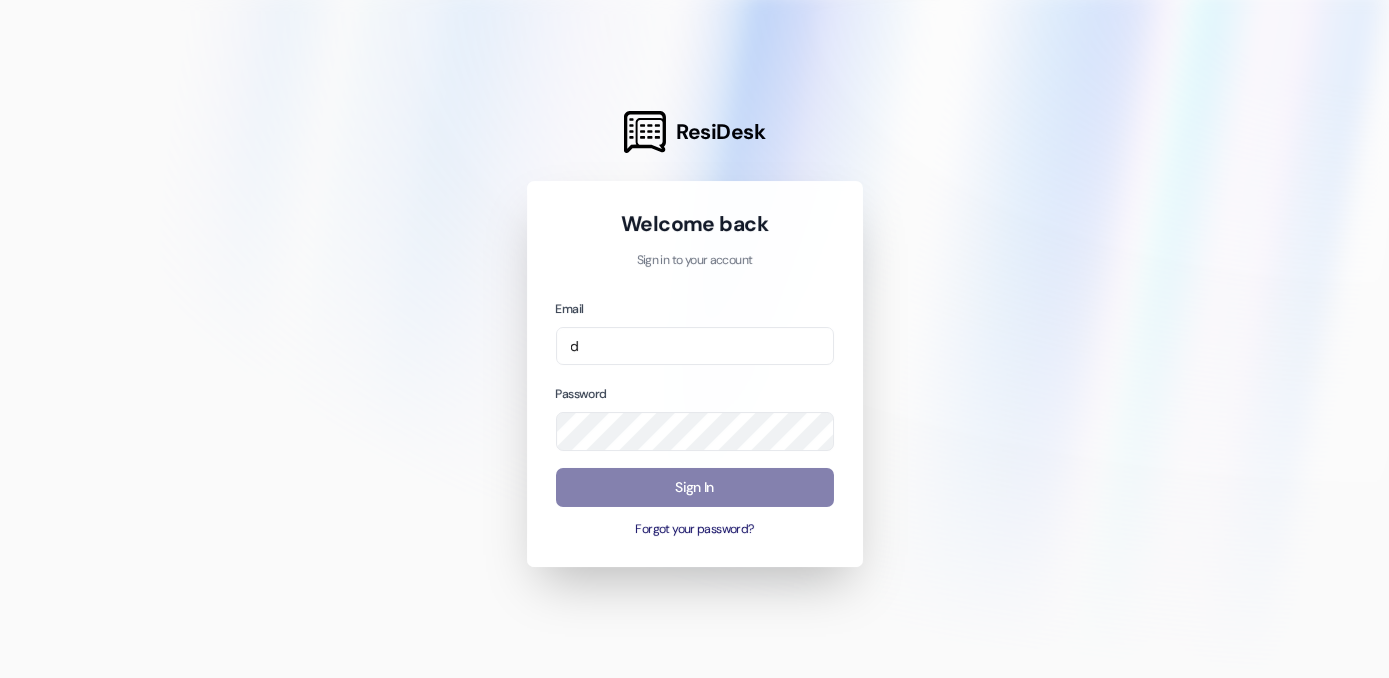 type on "[EMAIL]" 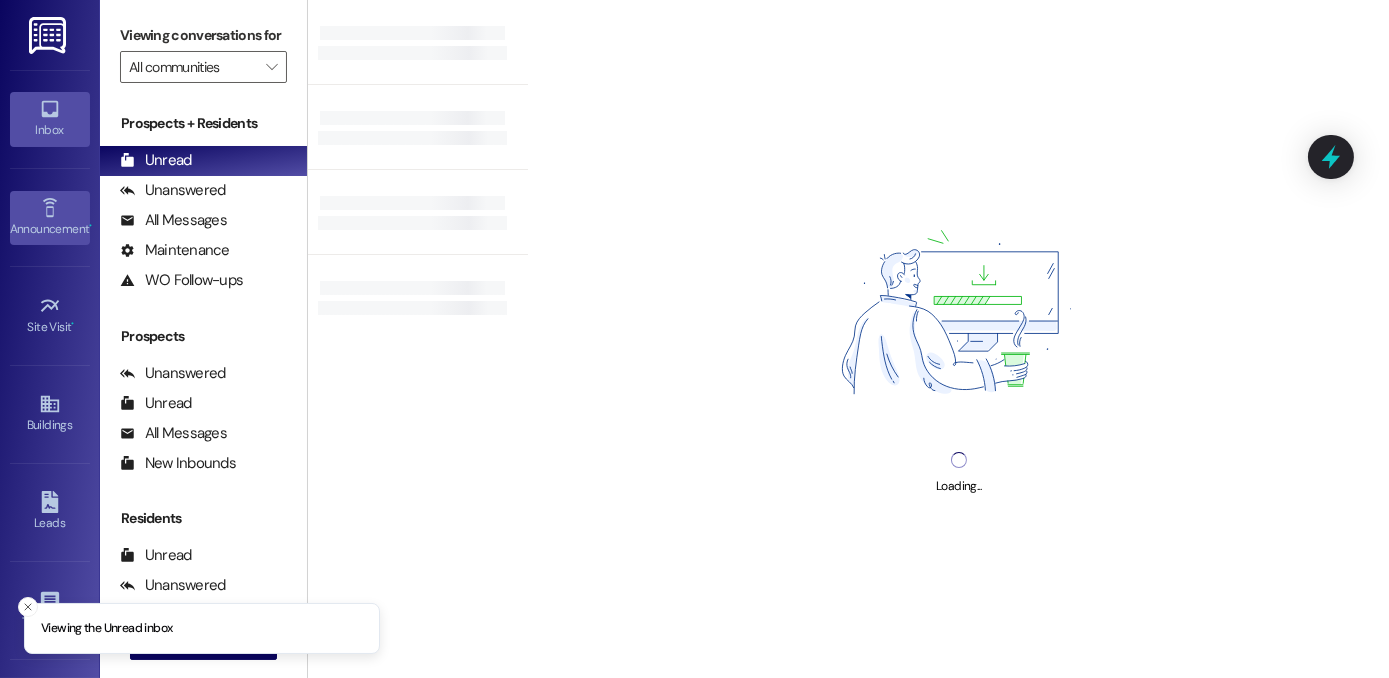 click on "Announcement   •" at bounding box center (50, 229) 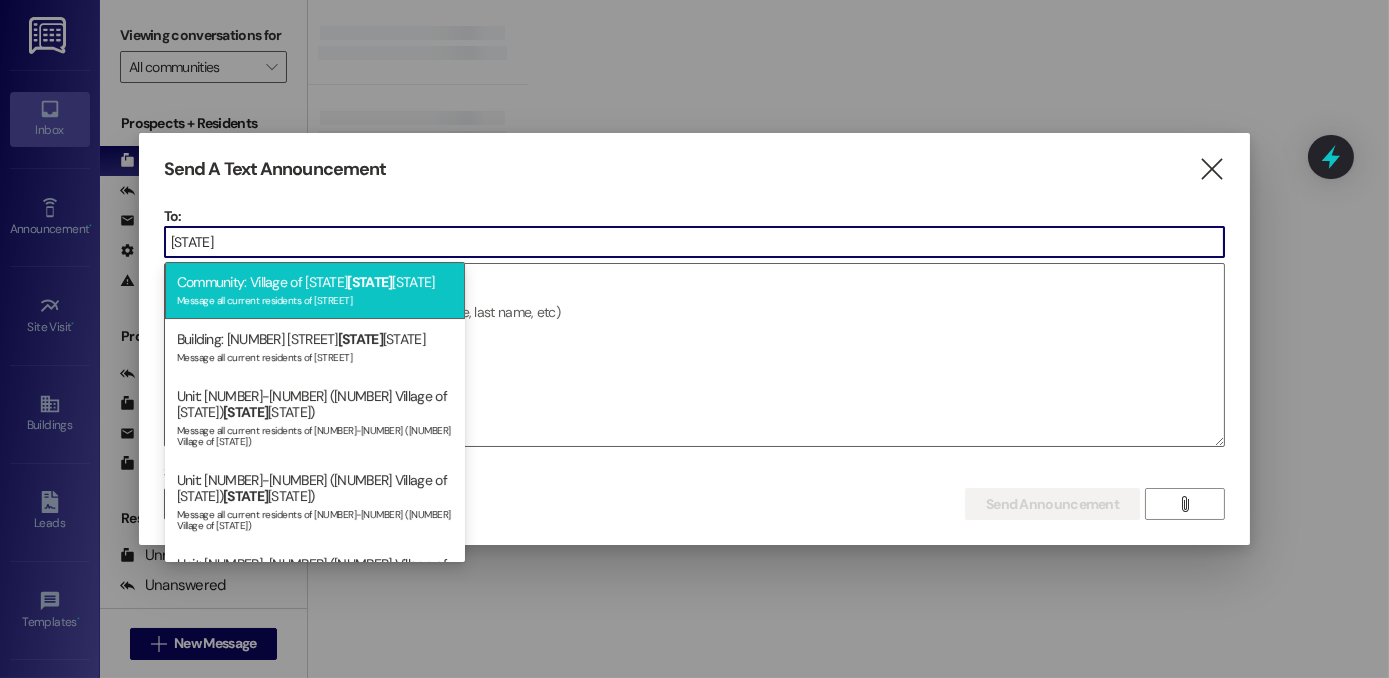 type on "[STATE]" 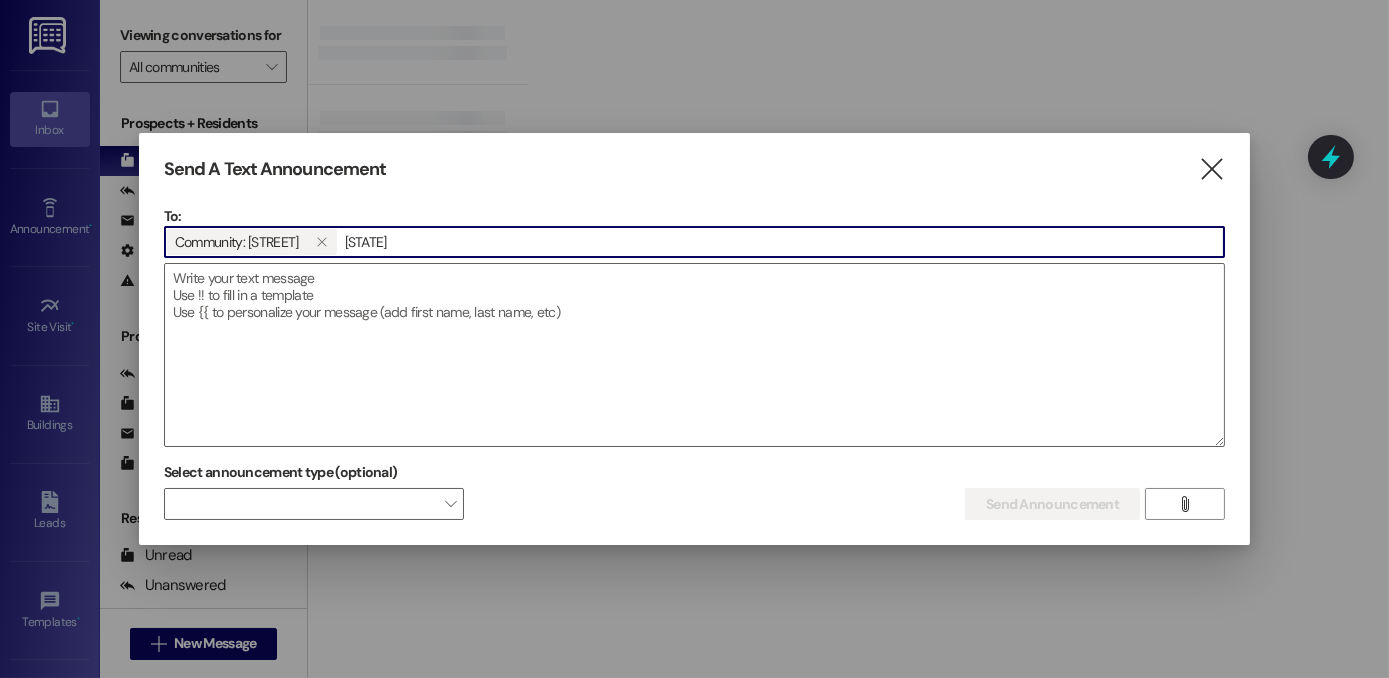 type 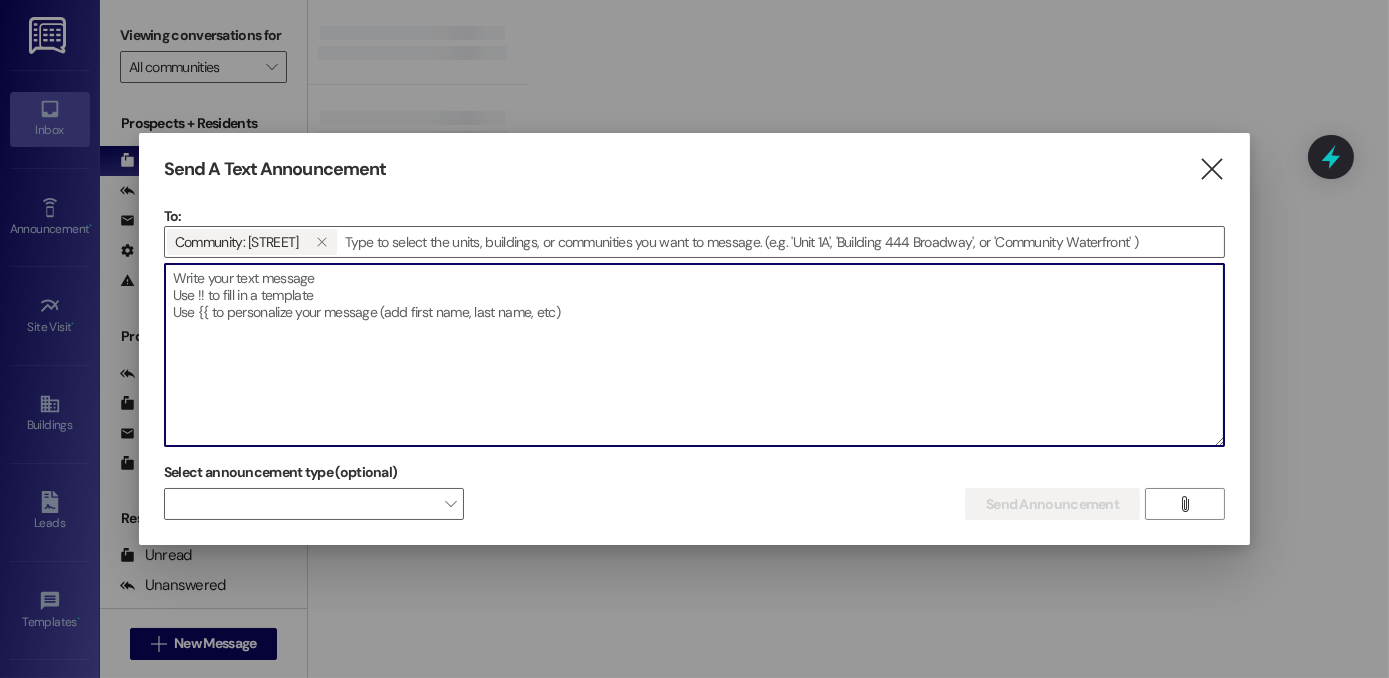 click at bounding box center (694, 355) 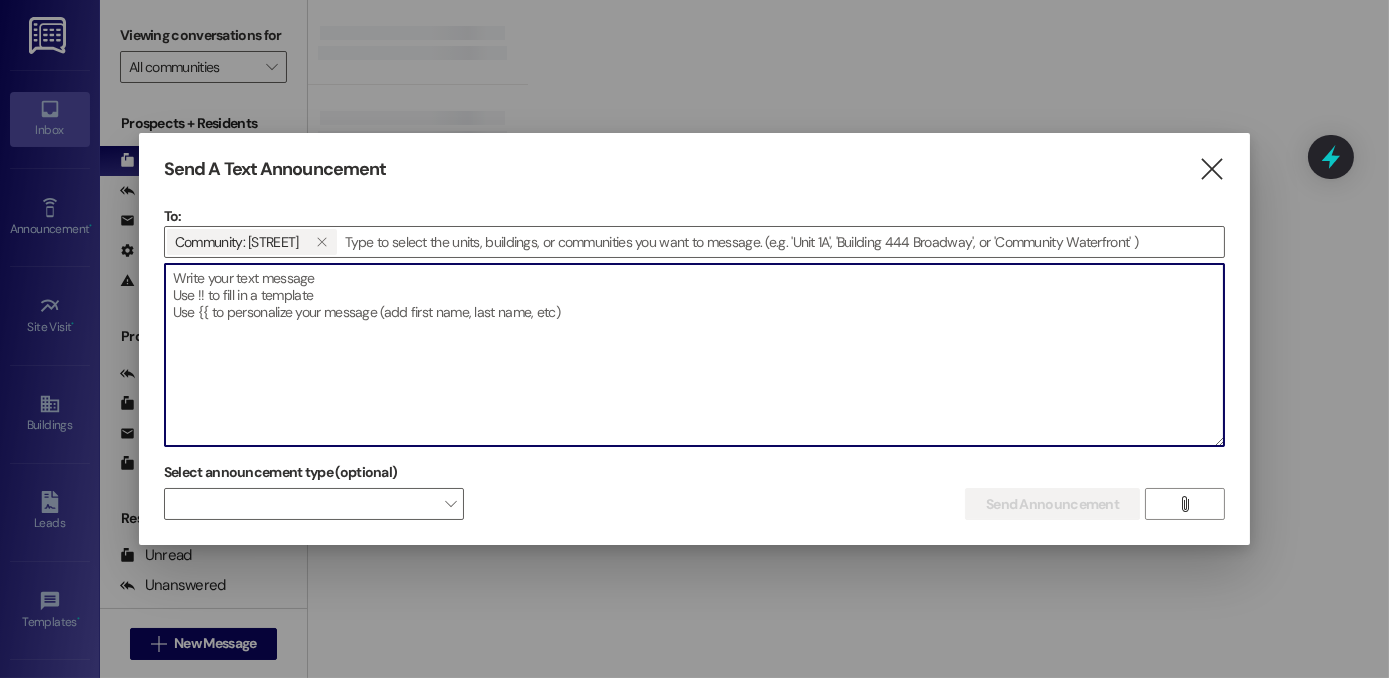 paste on "Hi [STREET] members, we have plenty of goods left from food distribution. We will be at the office today until 5pm and tomorrow 10am to 5pm. Thank you! ***ESPANOL*** Hola miembros de [STREET], tenemos comida del banco de comida en la oficina por si gustan pasar. Estamos en la oficina hoy hasta las 5pm y manana de 10am a 5pm. Gracias" 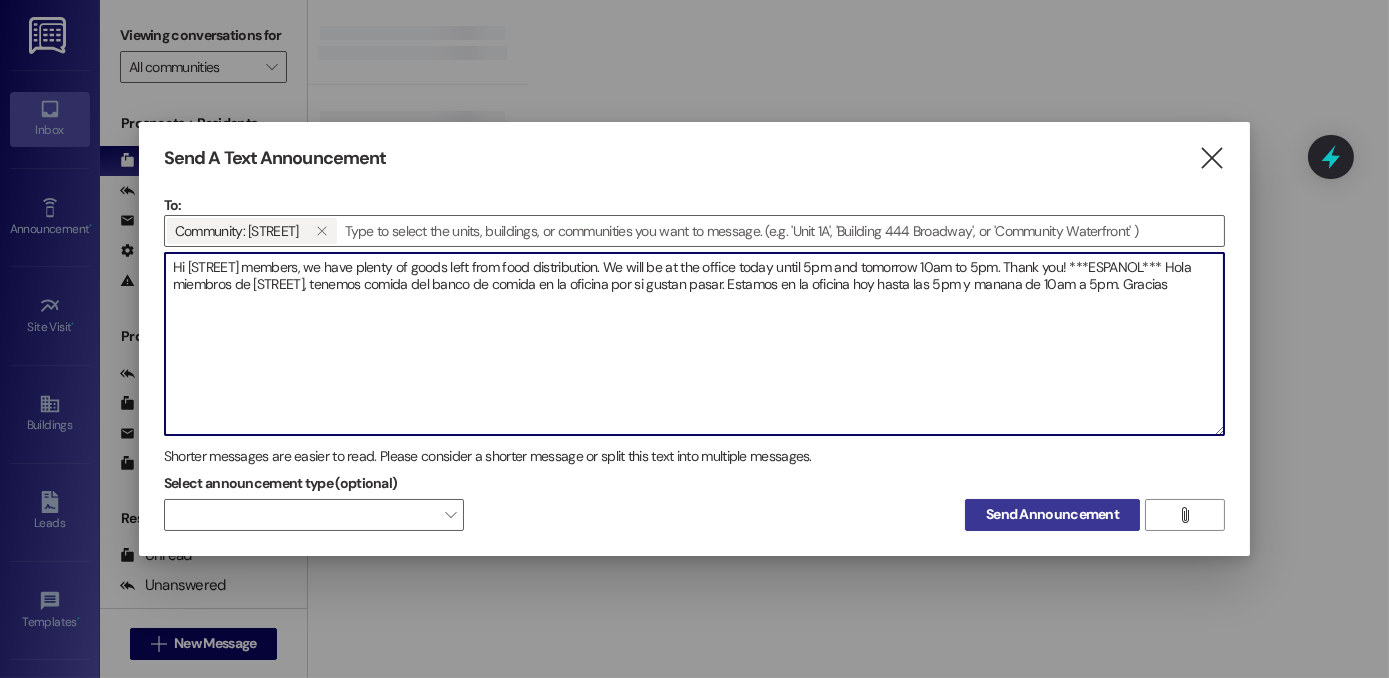 type on "Hi [STREET] members, we have plenty of goods left from food distribution. We will be at the office today until 5pm and tomorrow 10am to 5pm. Thank you! ***ESPANOL*** Hola miembros de [STREET], tenemos comida del banco de comida en la oficina por si gustan pasar. Estamos en la oficina hoy hasta las 5pm y manana de 10am a 5pm. Gracias" 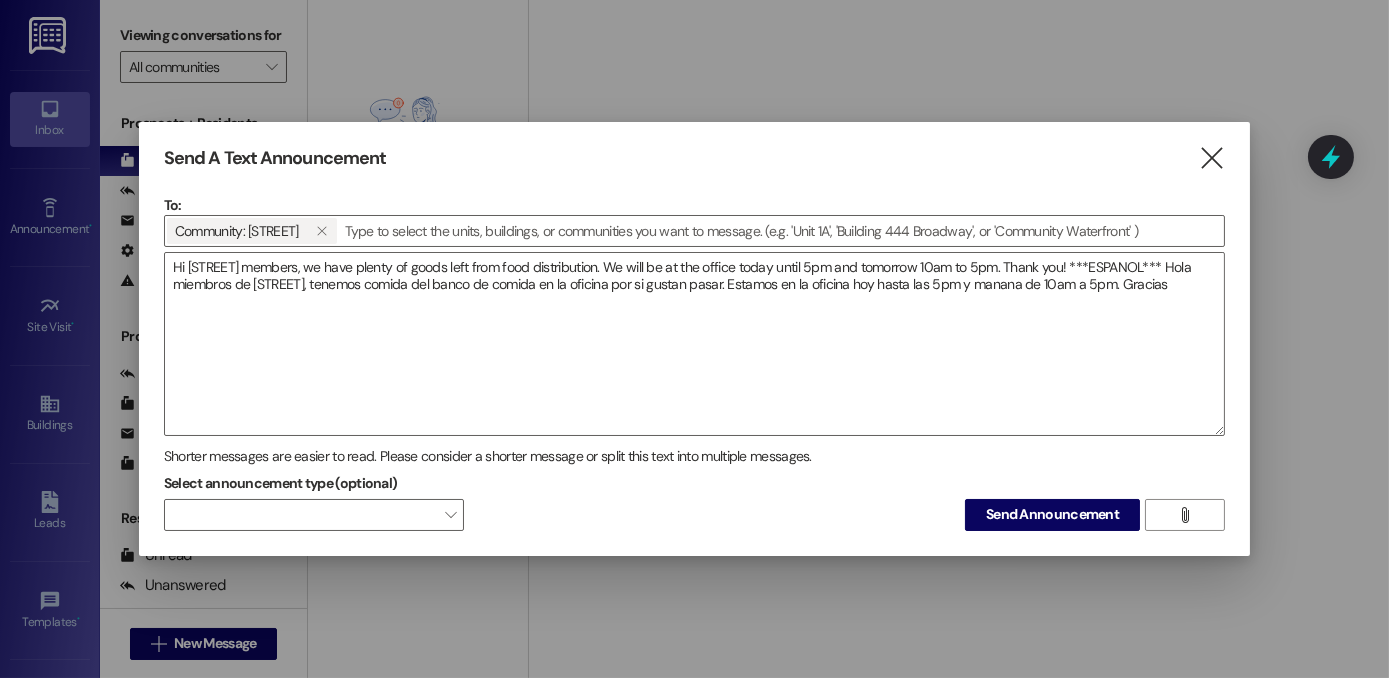 drag, startPoint x: 1021, startPoint y: 516, endPoint x: 1032, endPoint y: 518, distance: 11.18034 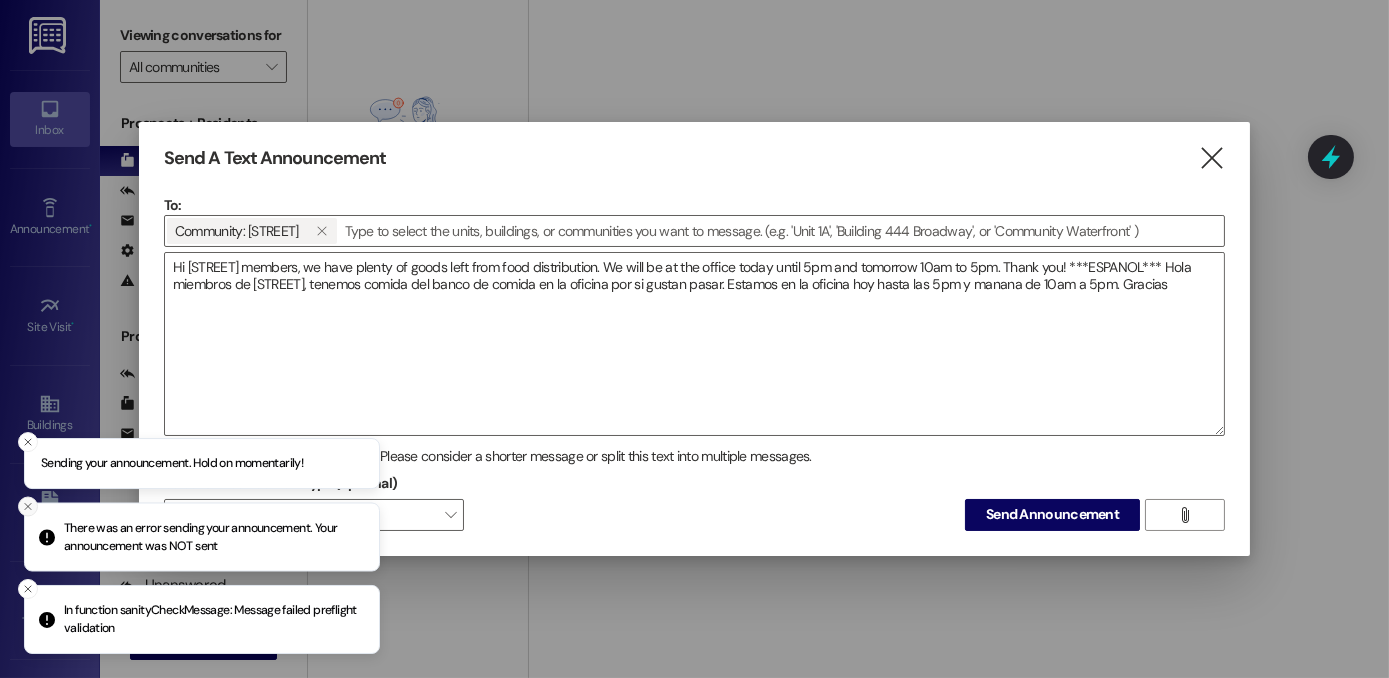 click 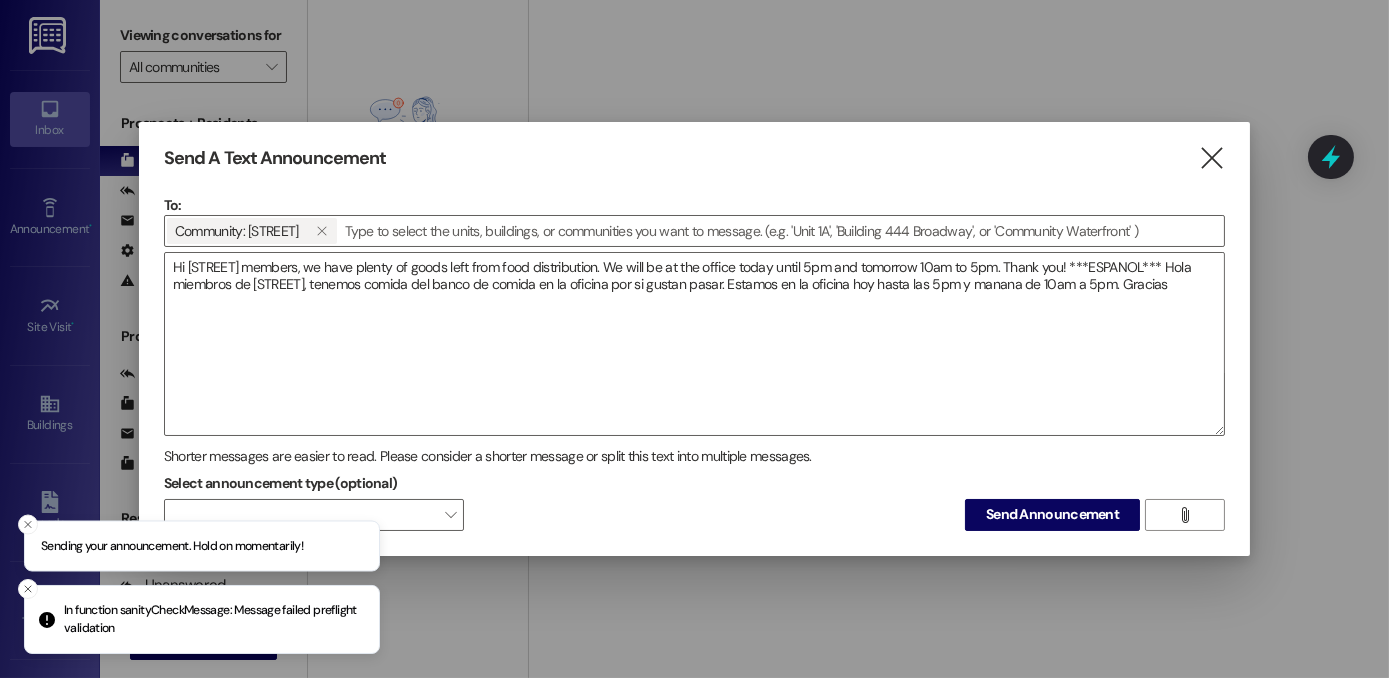 drag, startPoint x: 21, startPoint y: 590, endPoint x: 14, endPoint y: 551, distance: 39.623226 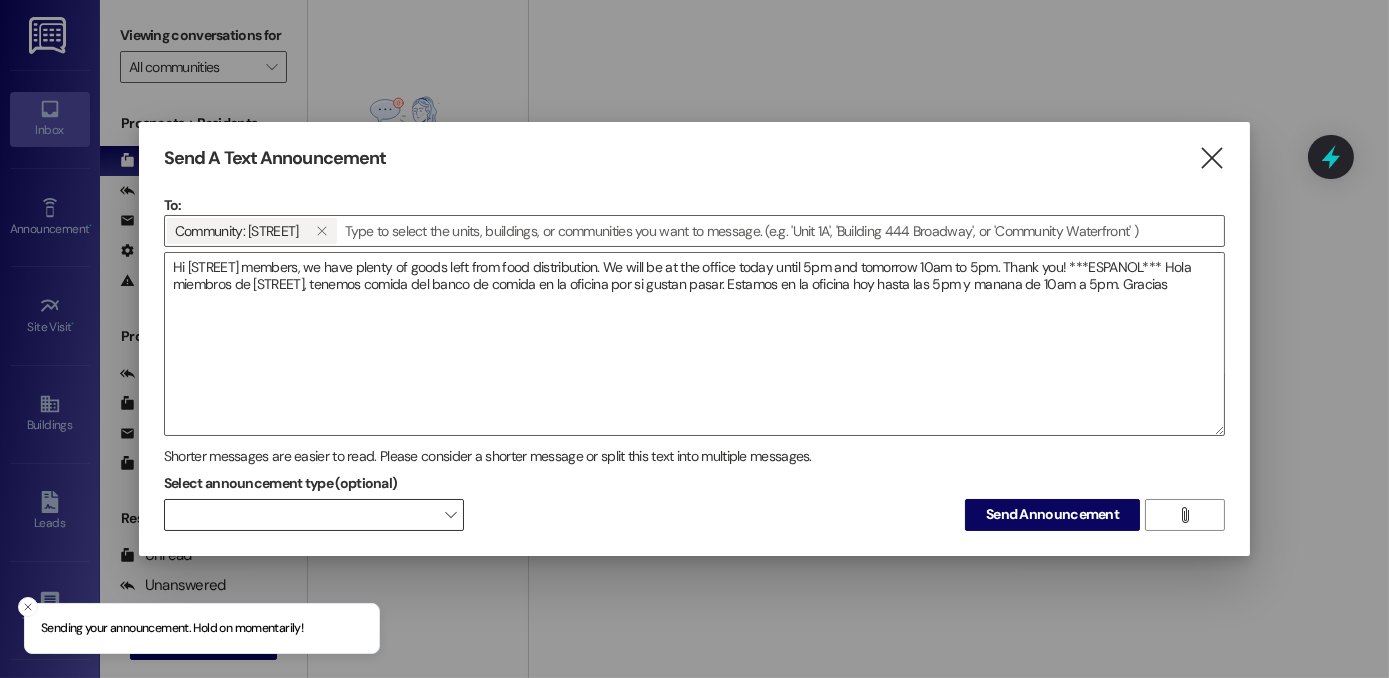 drag, startPoint x: 24, startPoint y: 605, endPoint x: 342, endPoint y: 503, distance: 333.95807 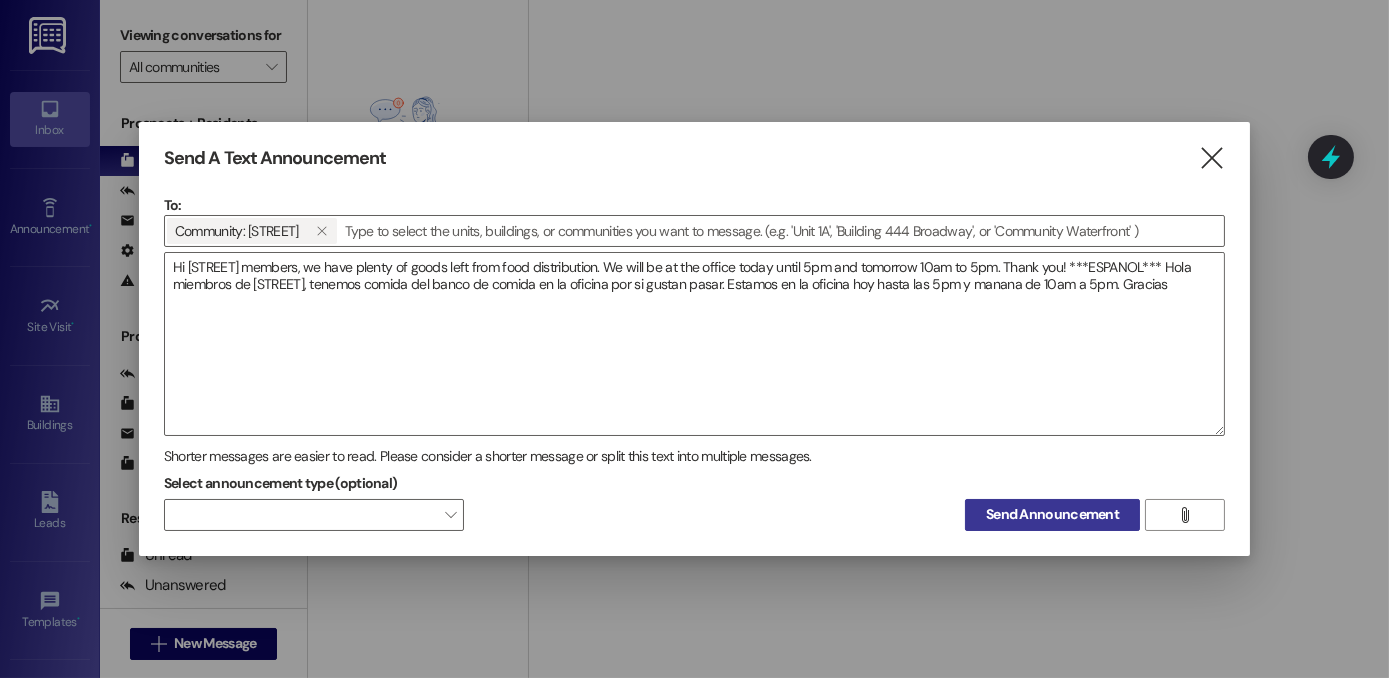 click on "Send Announcement" at bounding box center [1052, 514] 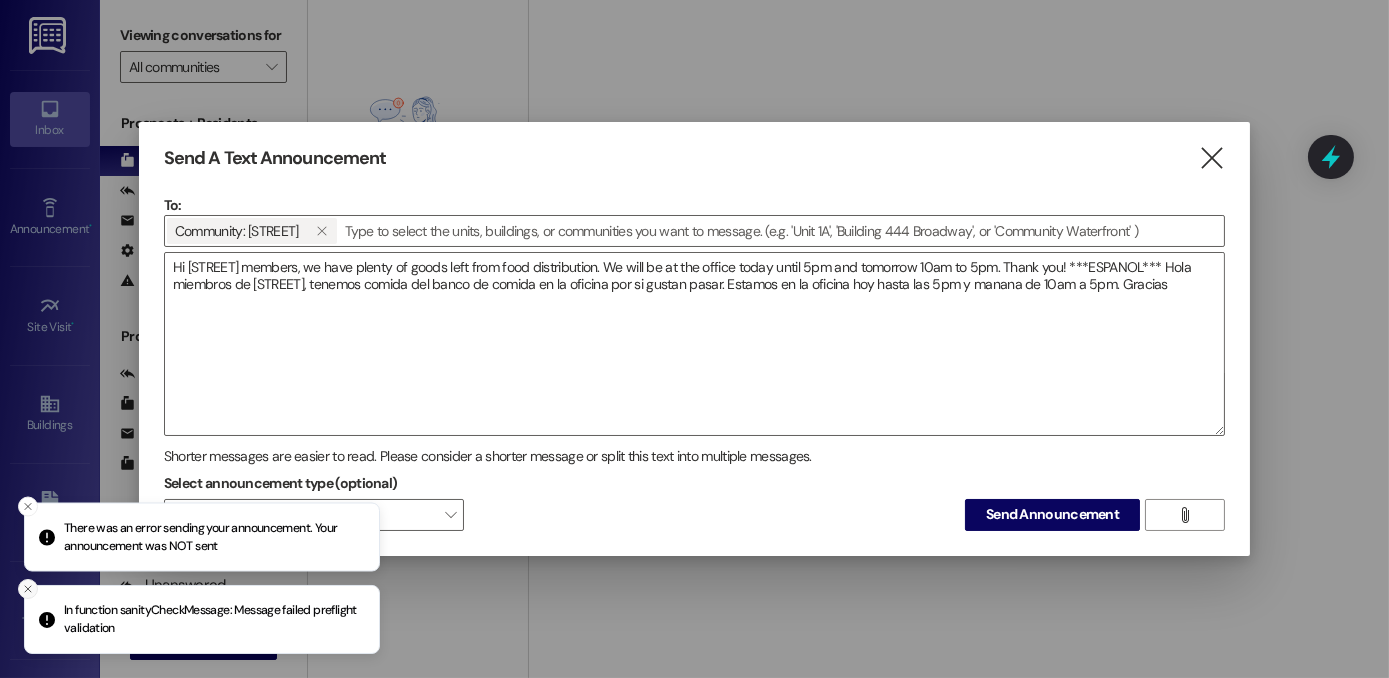 click 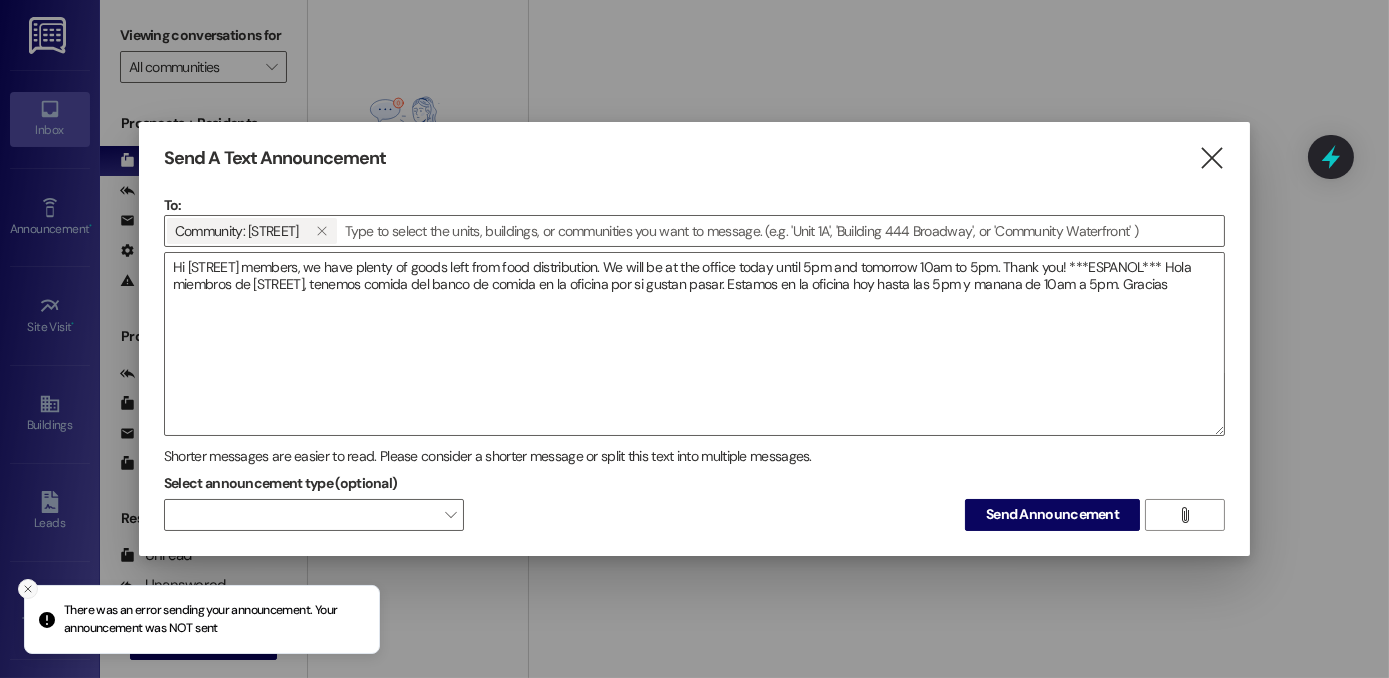click 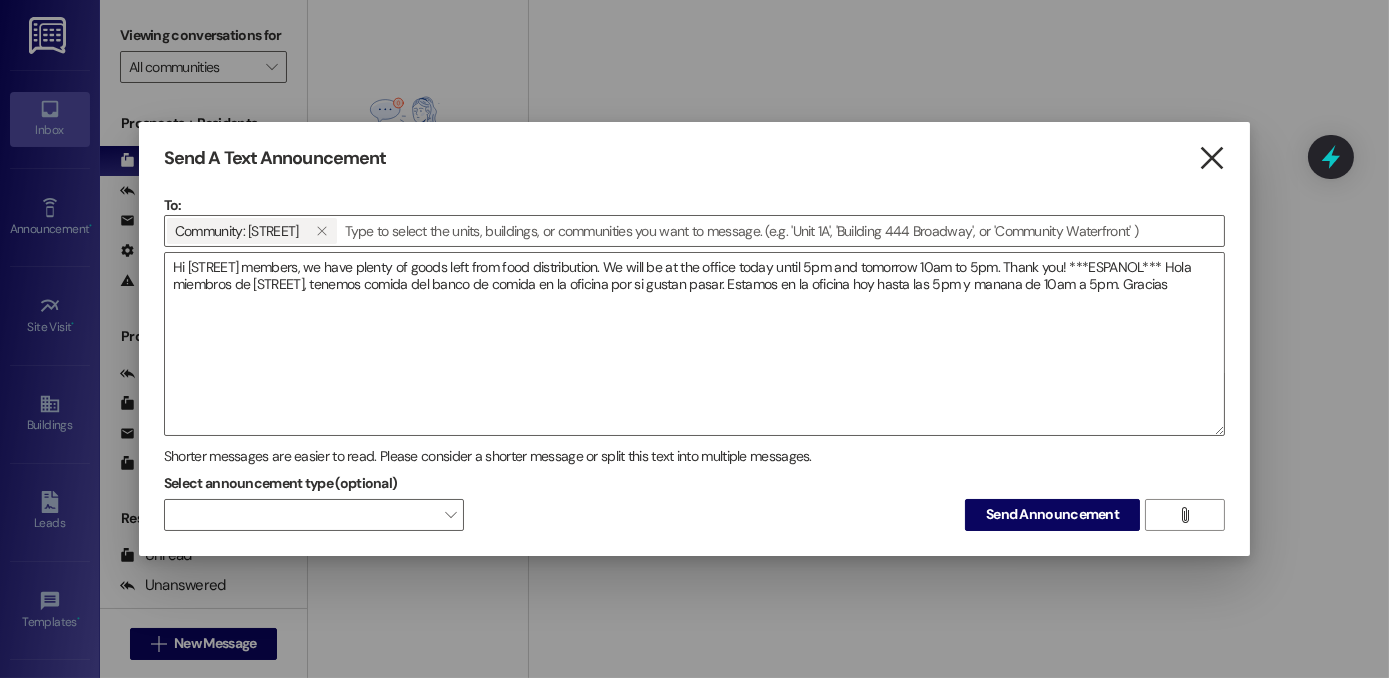 click on "" at bounding box center [1211, 158] 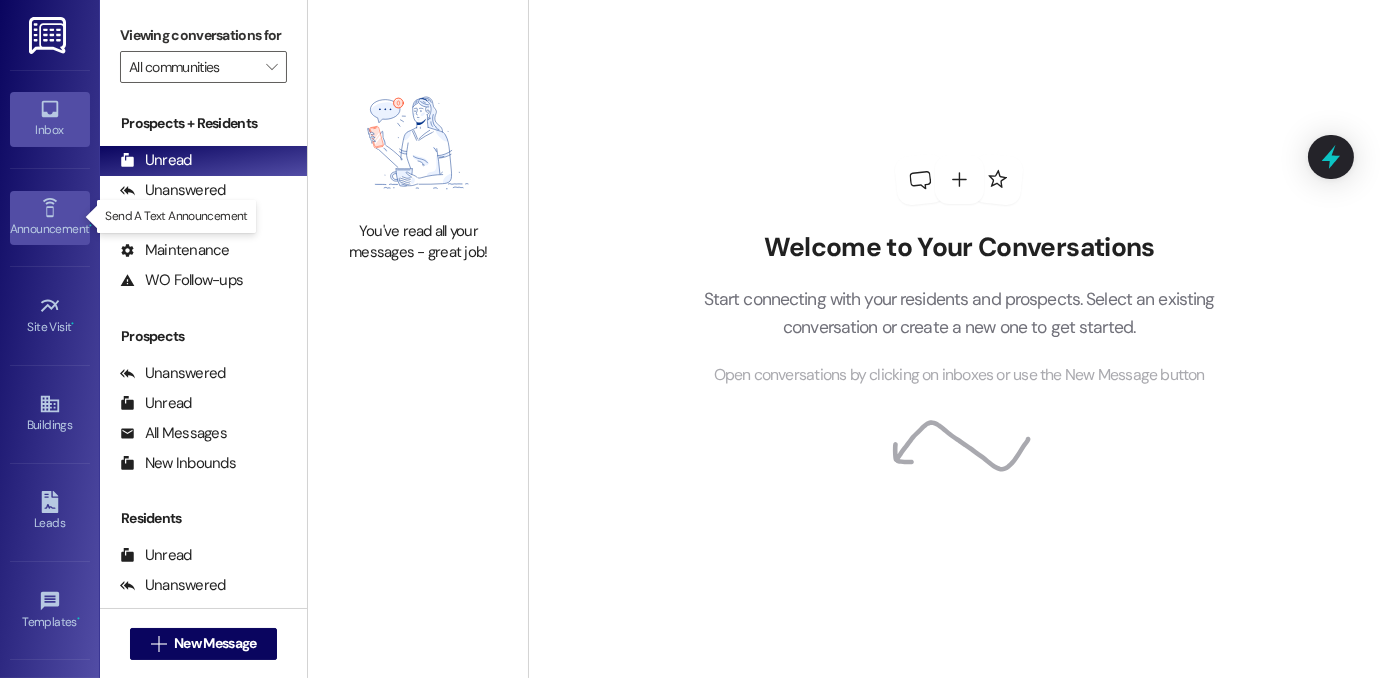 click on "Announcement   •" at bounding box center [50, 229] 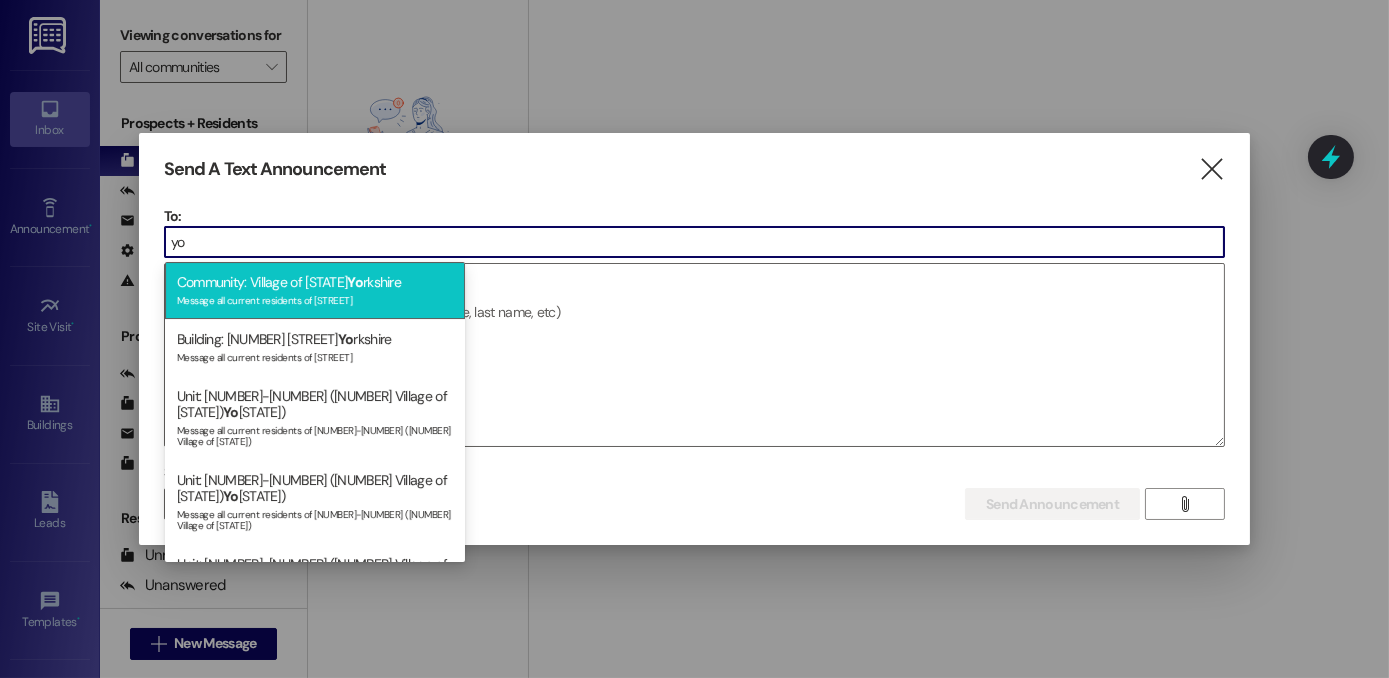 type on "yo" 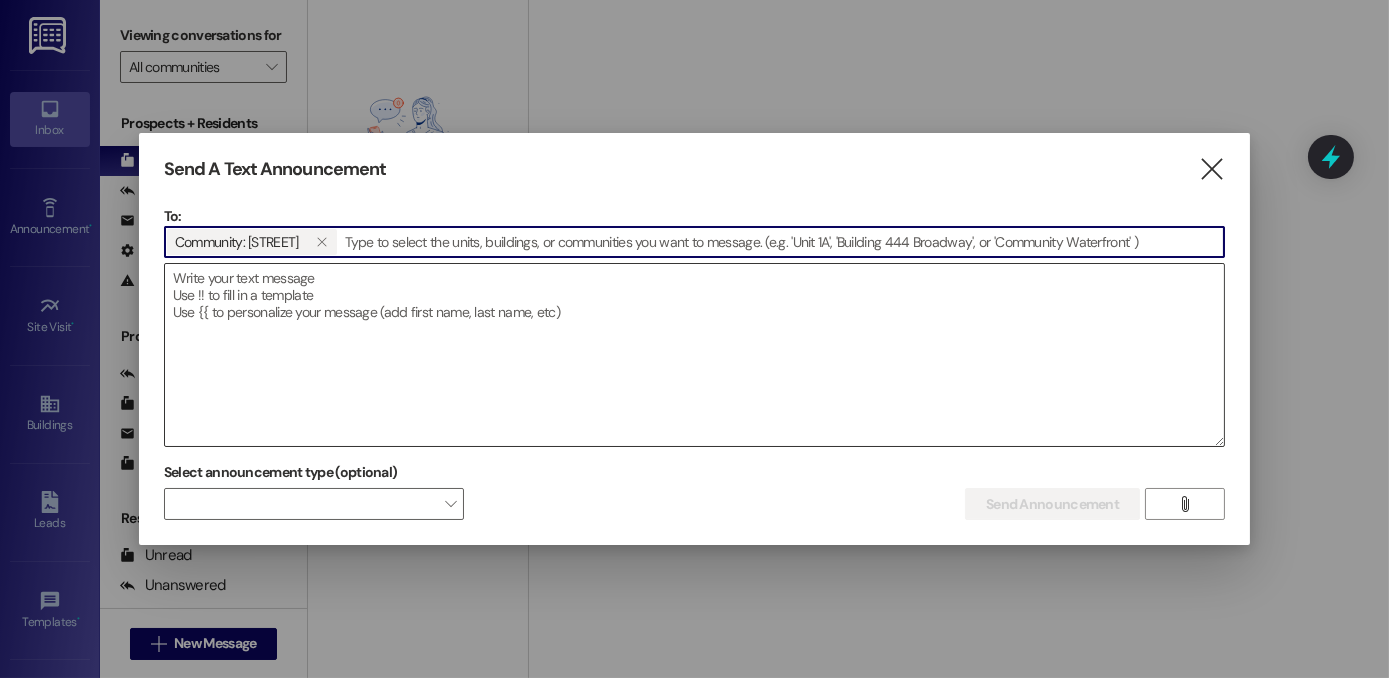 click at bounding box center (694, 355) 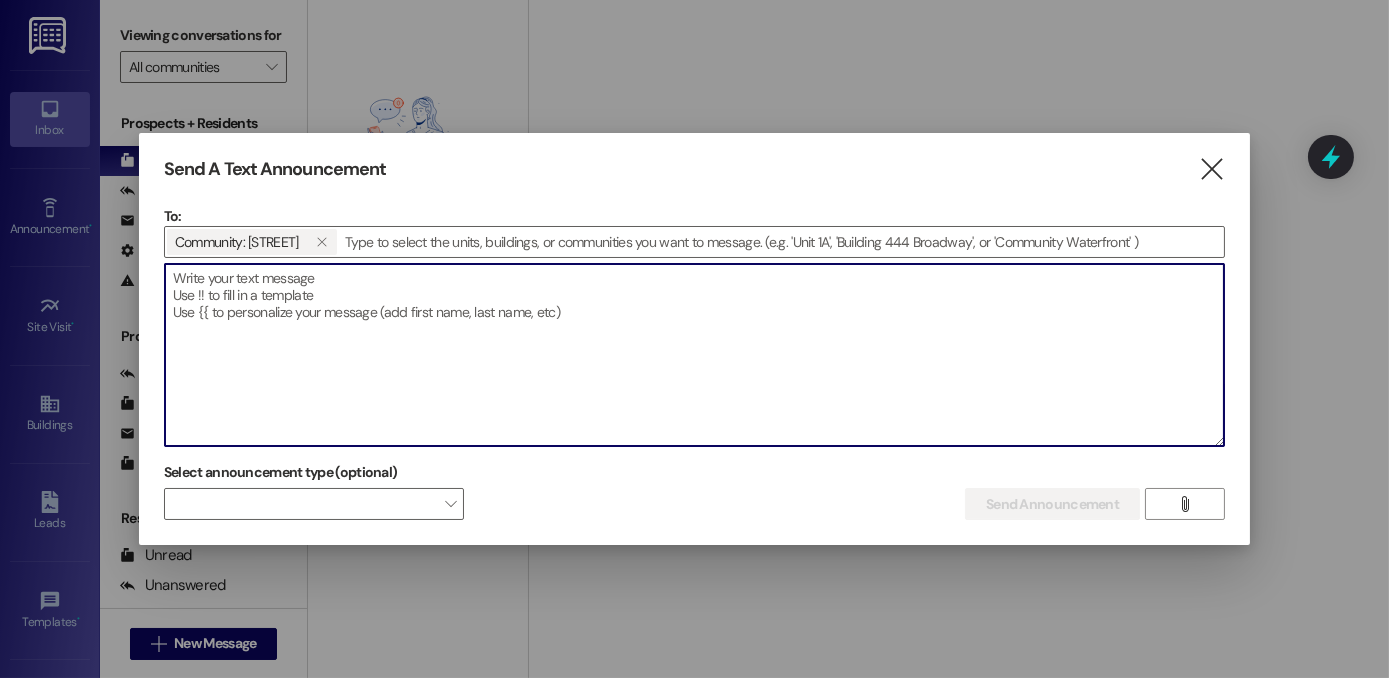 paste on "Hi [STREET] members, we have plenty of goods left from food distribution. We will be at the office today until 5pm and tomorrow 10am to 5pm. Thank you! ***ESPANOL*** Hola miembros de [STREET], tenemos comida del banco de comida en la oficina por si gustan pasar. Estamos en la oficina hoy hasta las 5pm y manana de 10am a 5pm. Gracias" 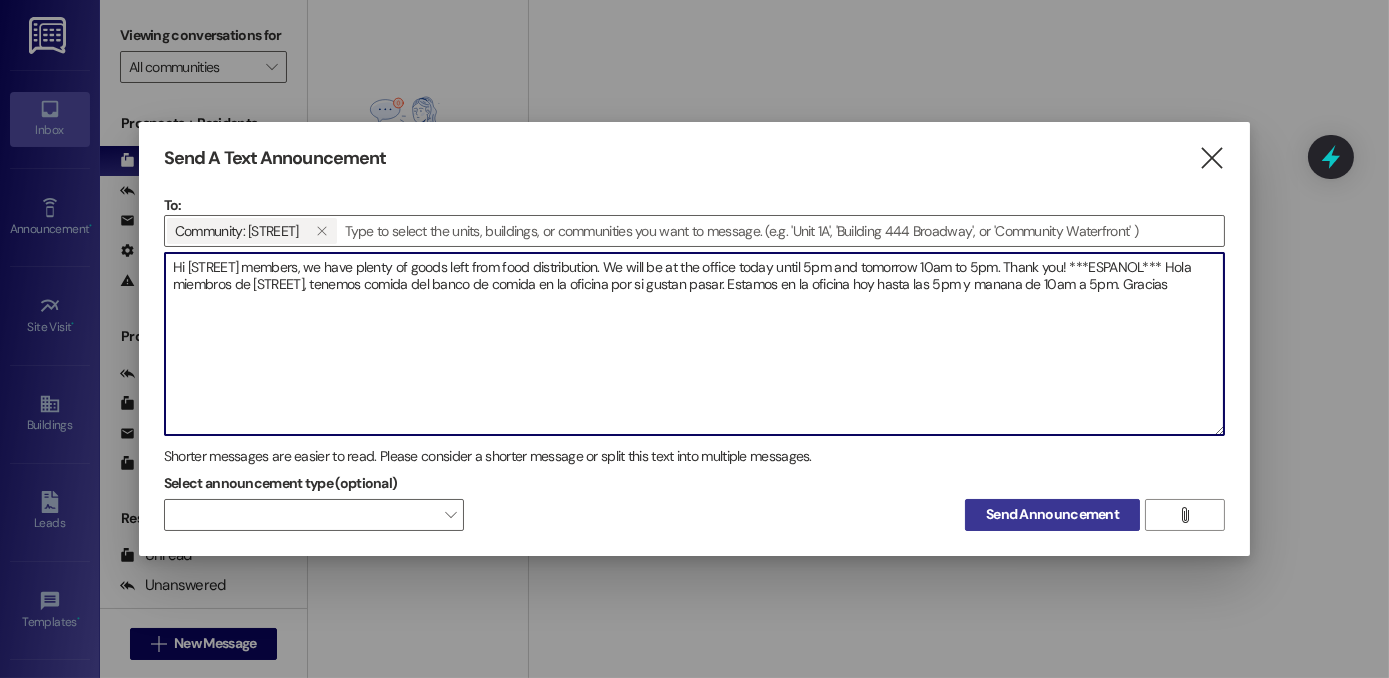type on "Hi [STREET] members, we have plenty of goods left from food distribution. We will be at the office today until 5pm and tomorrow 10am to 5pm. Thank you! ***ESPANOL*** Hola miembros de [STREET], tenemos comida del banco de comida en la oficina por si gustan pasar. Estamos en la oficina hoy hasta las 5pm y manana de 10am a 5pm. Gracias" 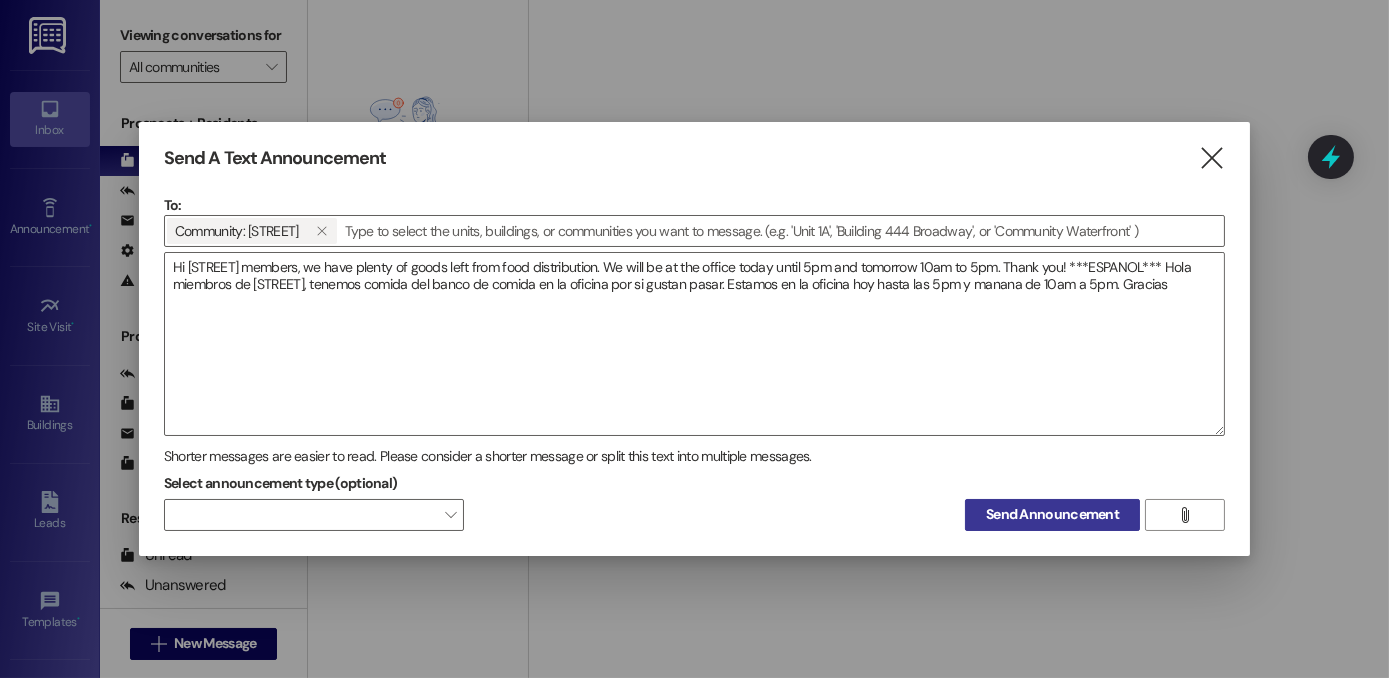 click on "Send Announcement" at bounding box center [1052, 514] 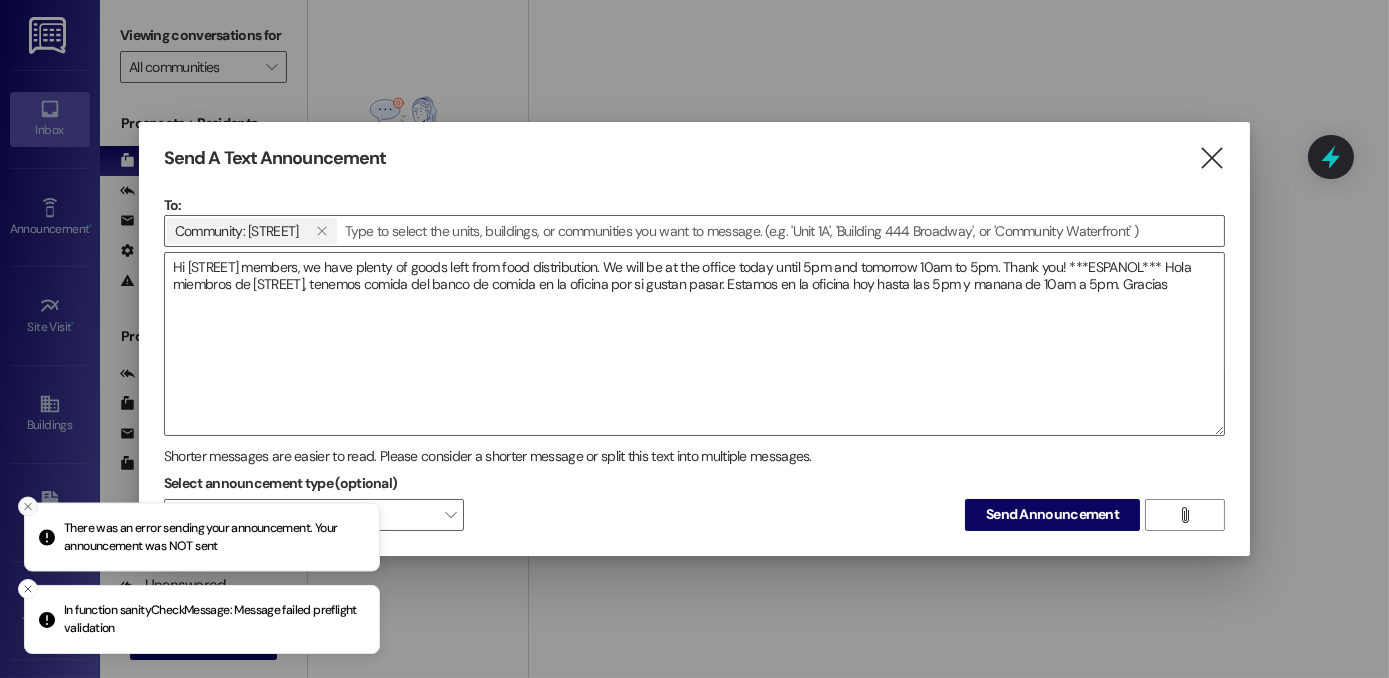 click 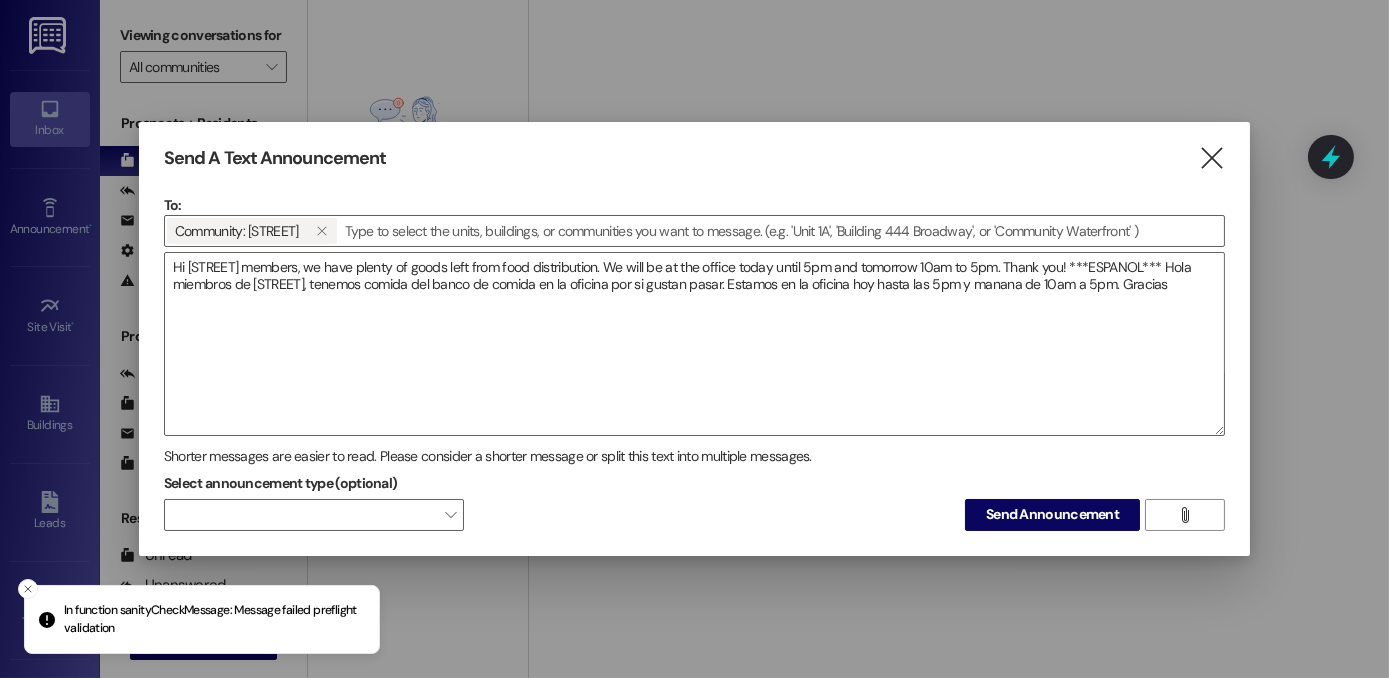 drag, startPoint x: 27, startPoint y: 590, endPoint x: 294, endPoint y: 489, distance: 285.46454 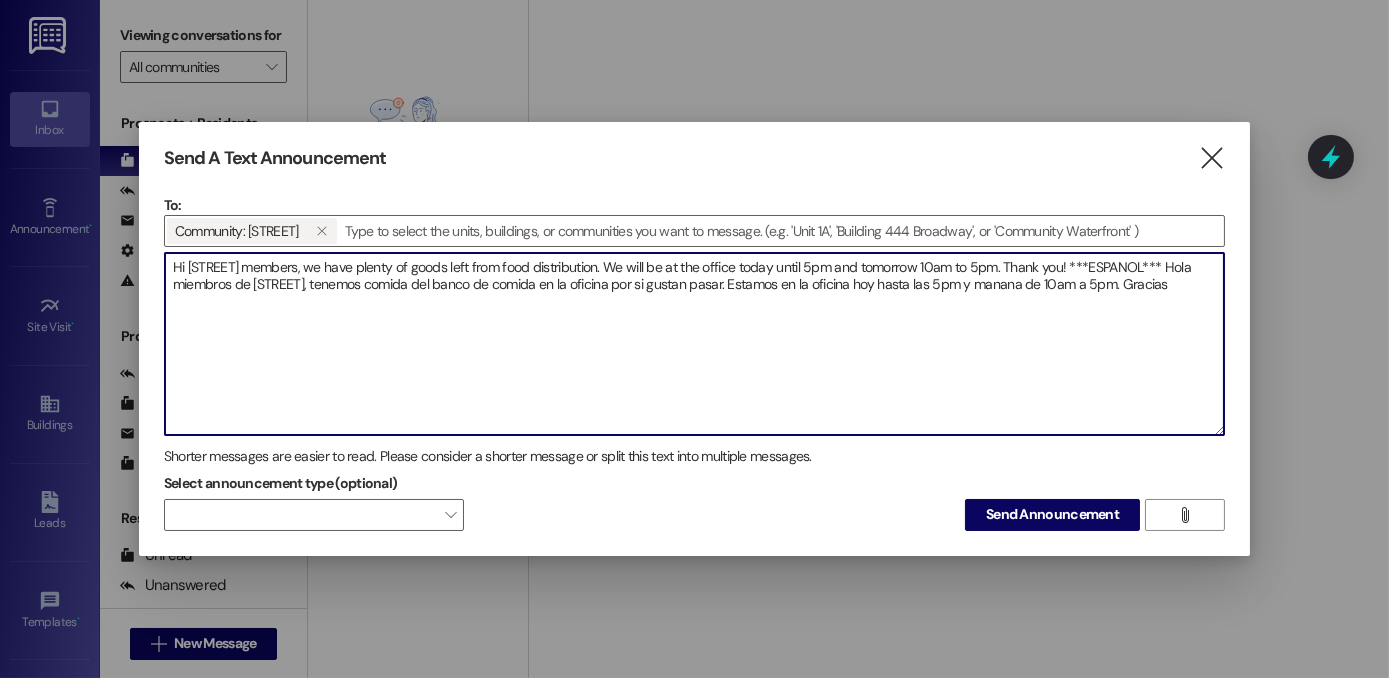 click on "Hi [STREET] members, we have plenty of goods left from food distribution. We will be at the office today until 5pm and tomorrow 10am to 5pm. Thank you! ***ESPANOL*** Hola miembros de [STREET], tenemos comida del banco de comida en la oficina por si gustan pasar. Estamos en la oficina hoy hasta las 5pm y manana de 10am a 5pm. Gracias" at bounding box center [694, 344] 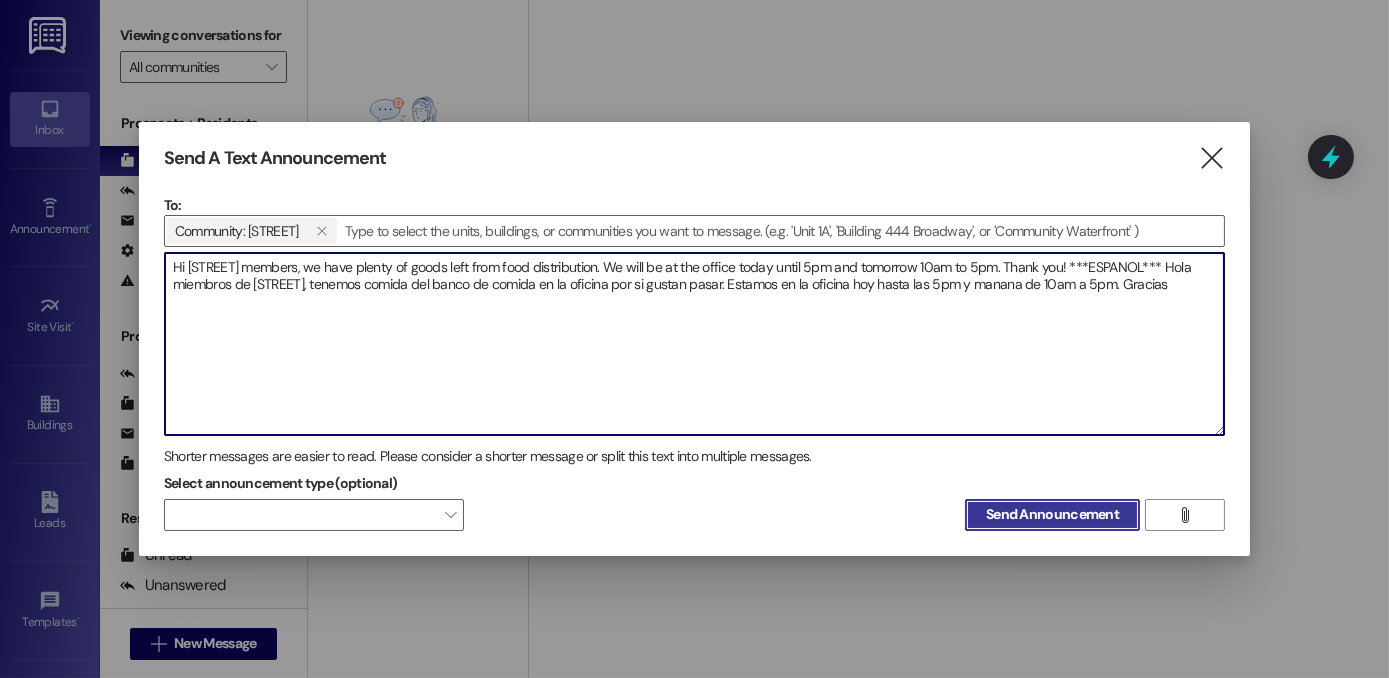 click on "Send Announcement" at bounding box center (1052, 514) 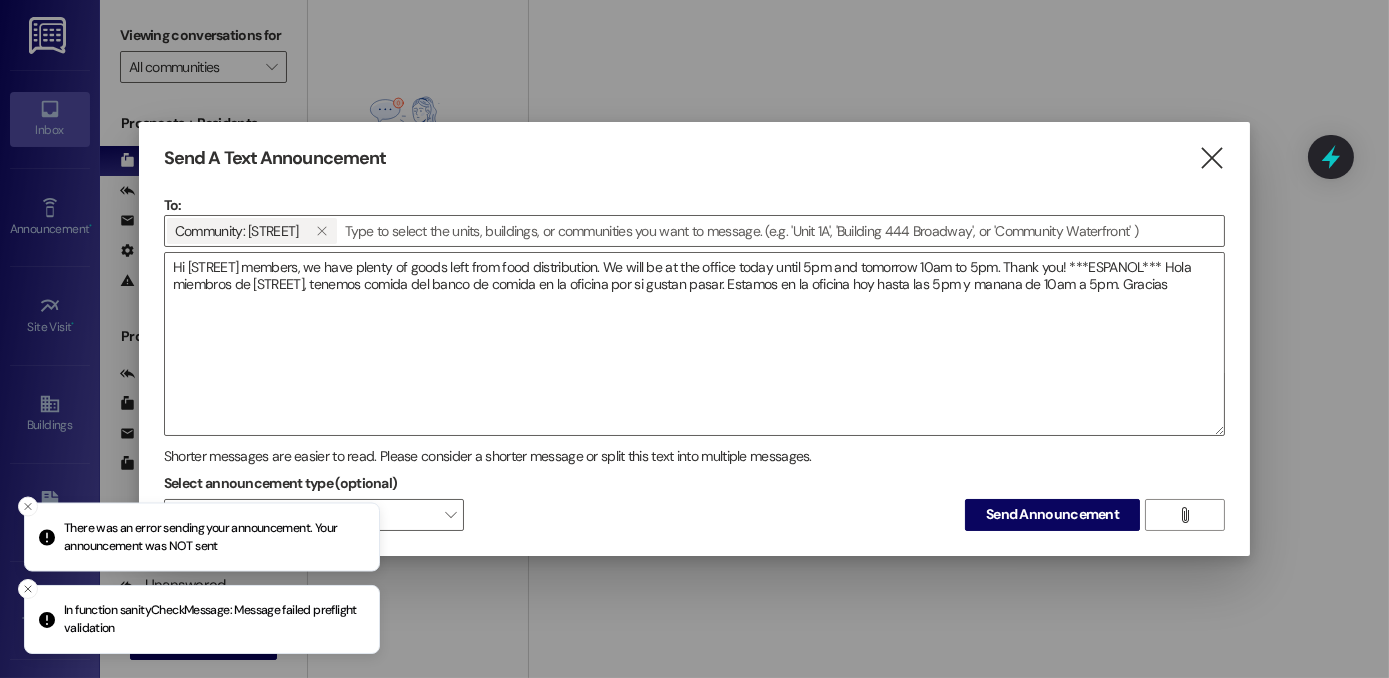 drag, startPoint x: 25, startPoint y: 505, endPoint x: 16, endPoint y: 540, distance: 36.138622 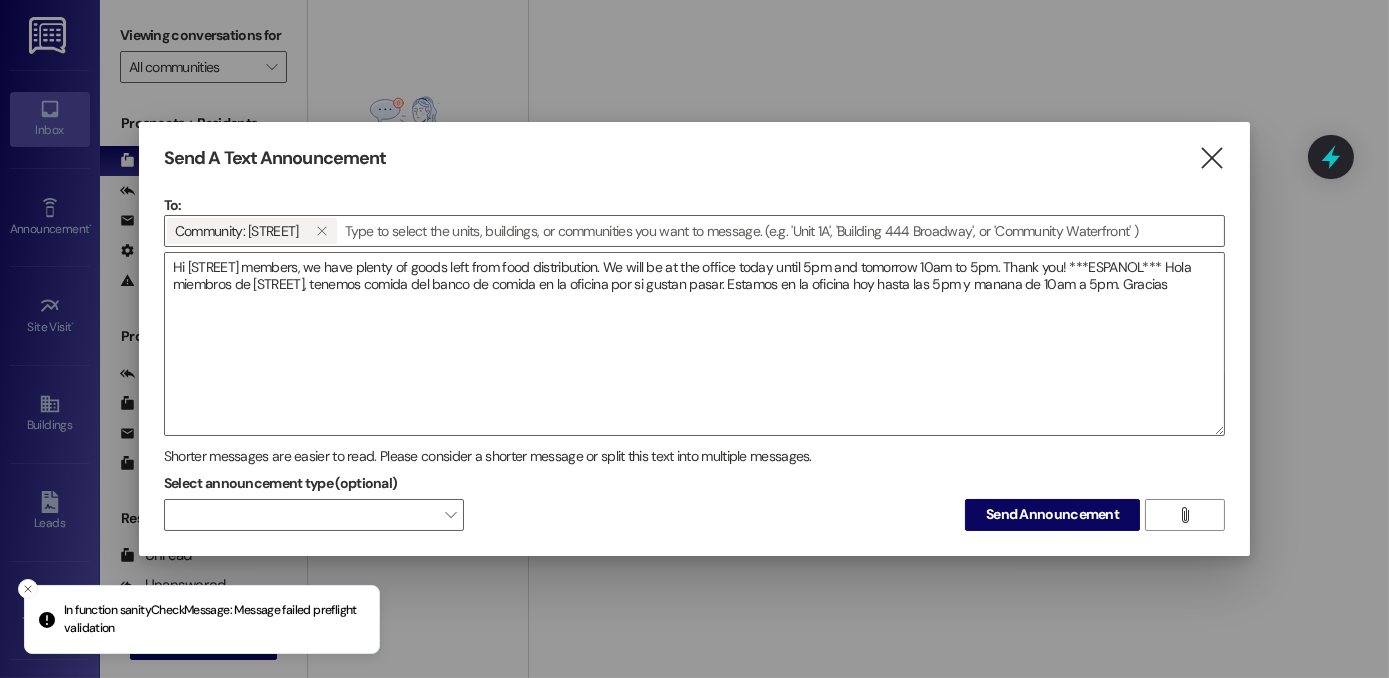 drag, startPoint x: 20, startPoint y: 585, endPoint x: 247, endPoint y: 476, distance: 251.81342 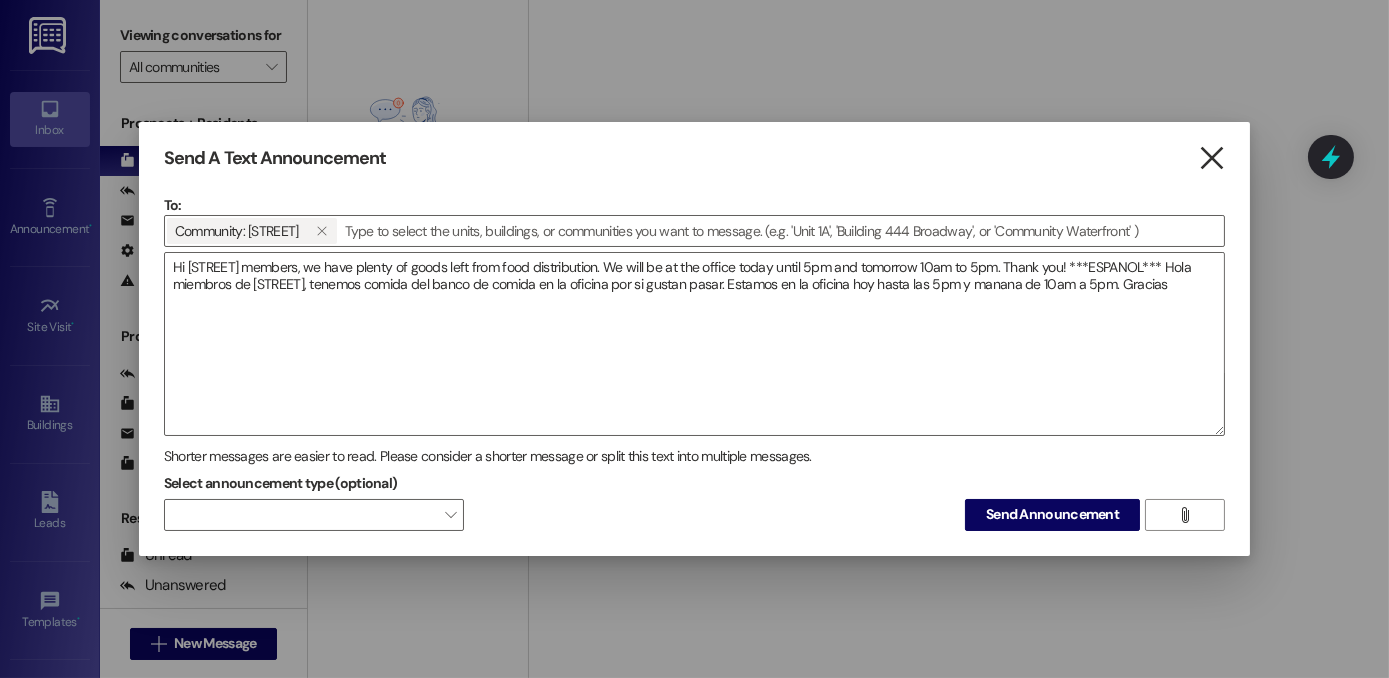 click on "" at bounding box center [1211, 158] 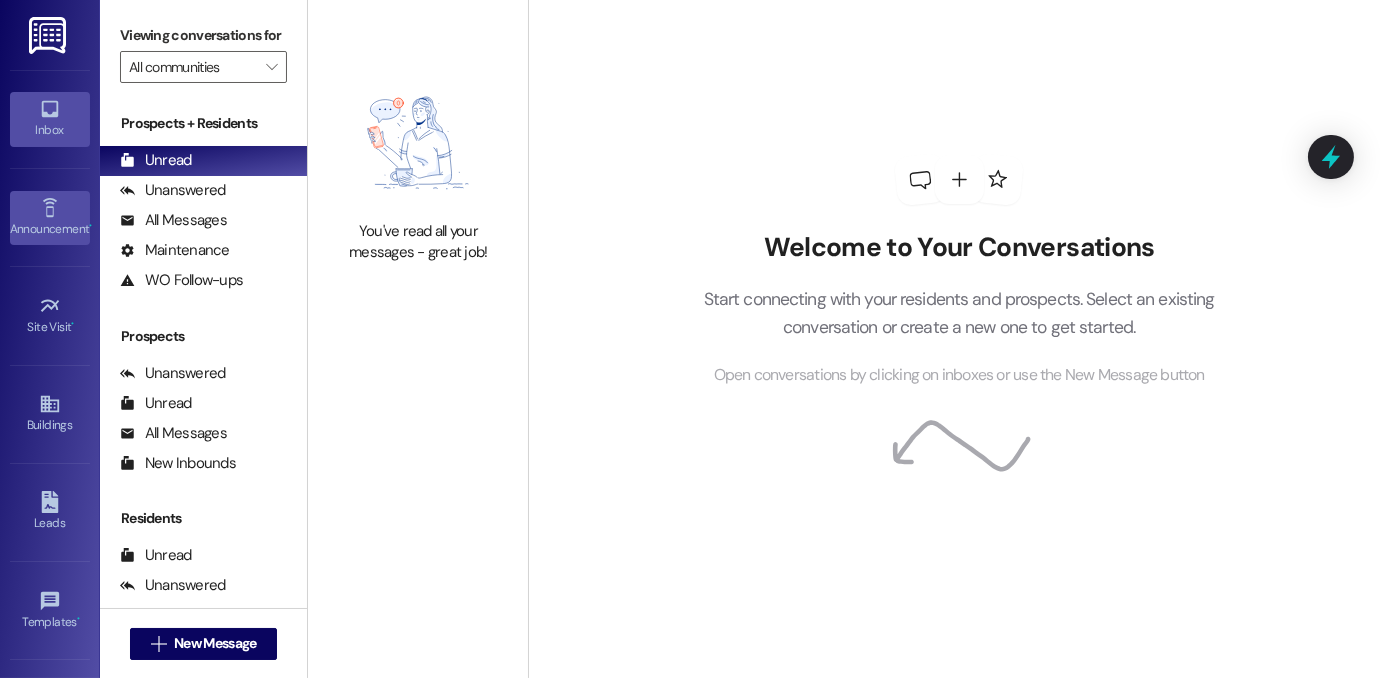 click 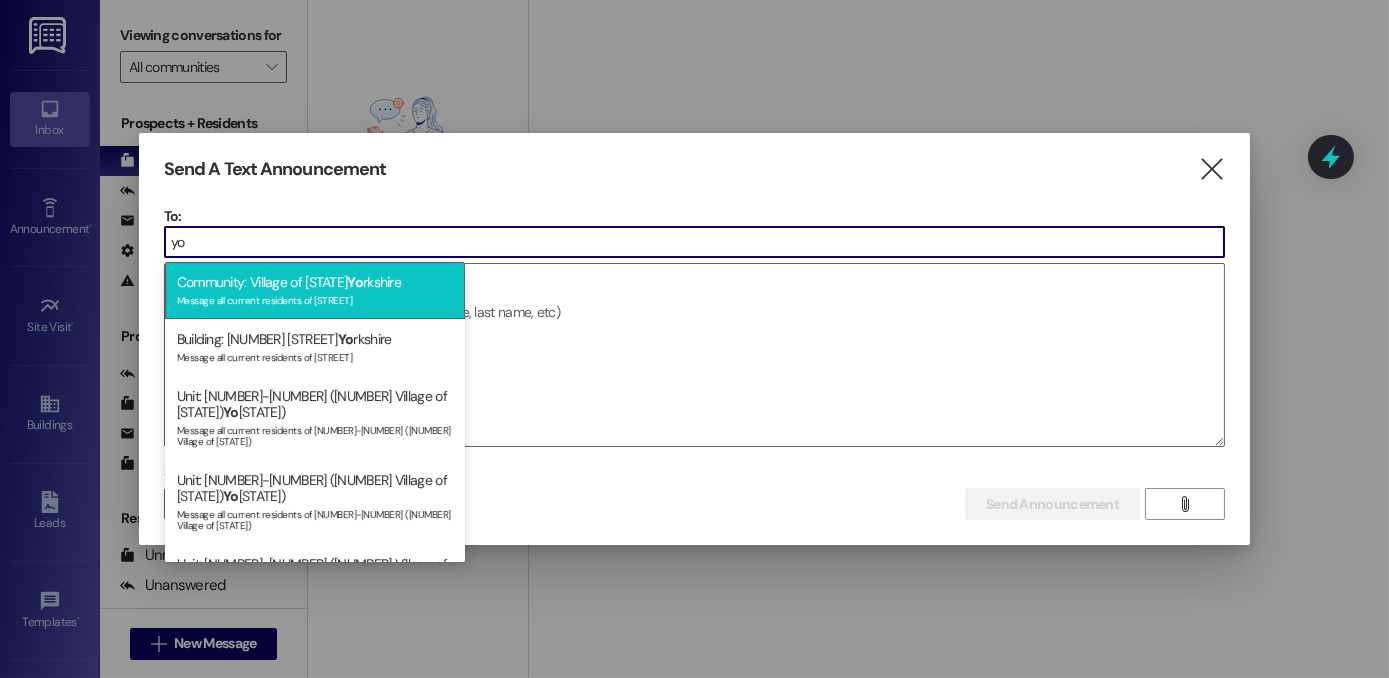type on "yo" 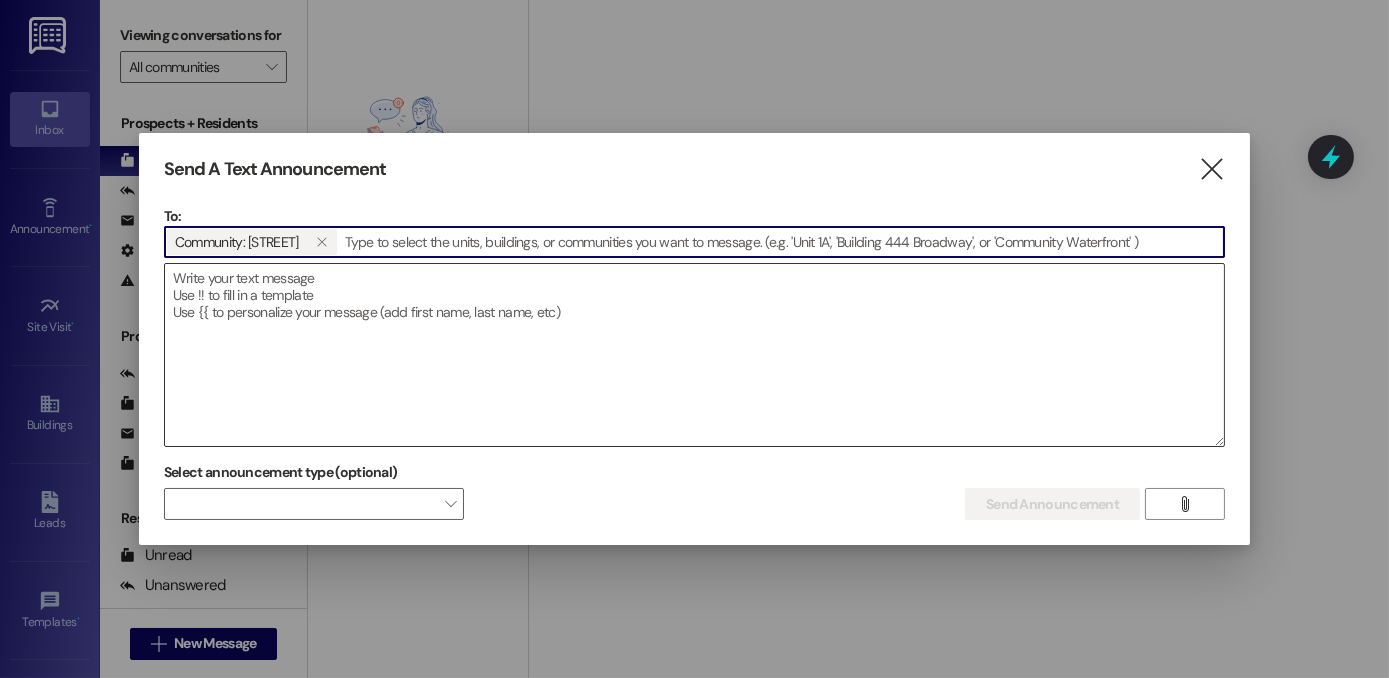 click at bounding box center [694, 355] 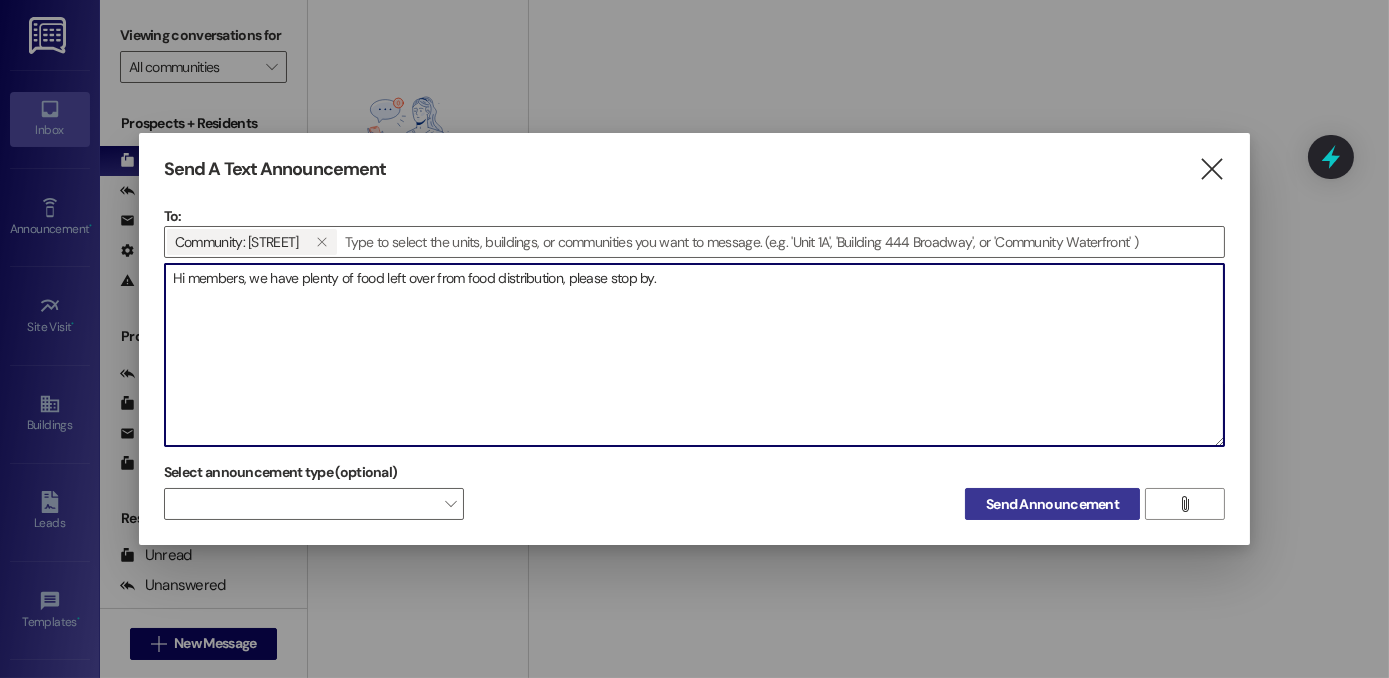 type on "Hi members, we have plenty of food left over from food distribution, please stop by." 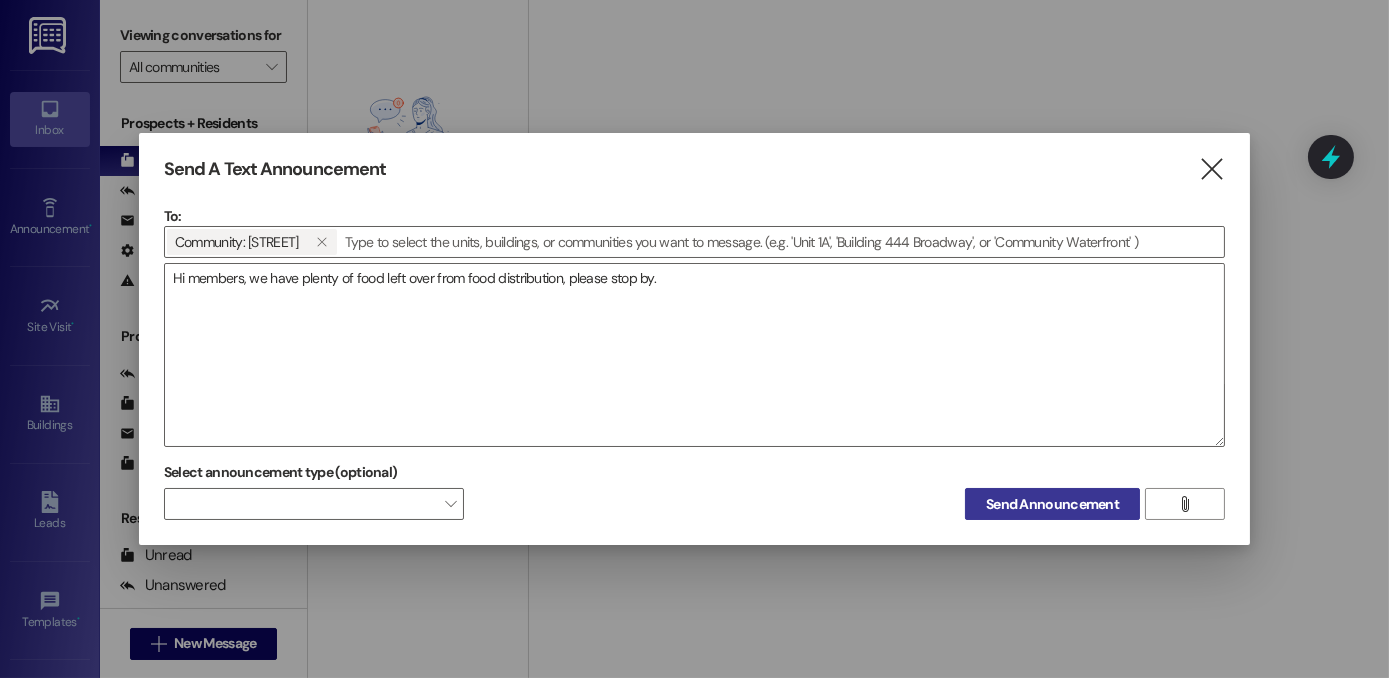 click on "Send Announcement" at bounding box center (1052, 504) 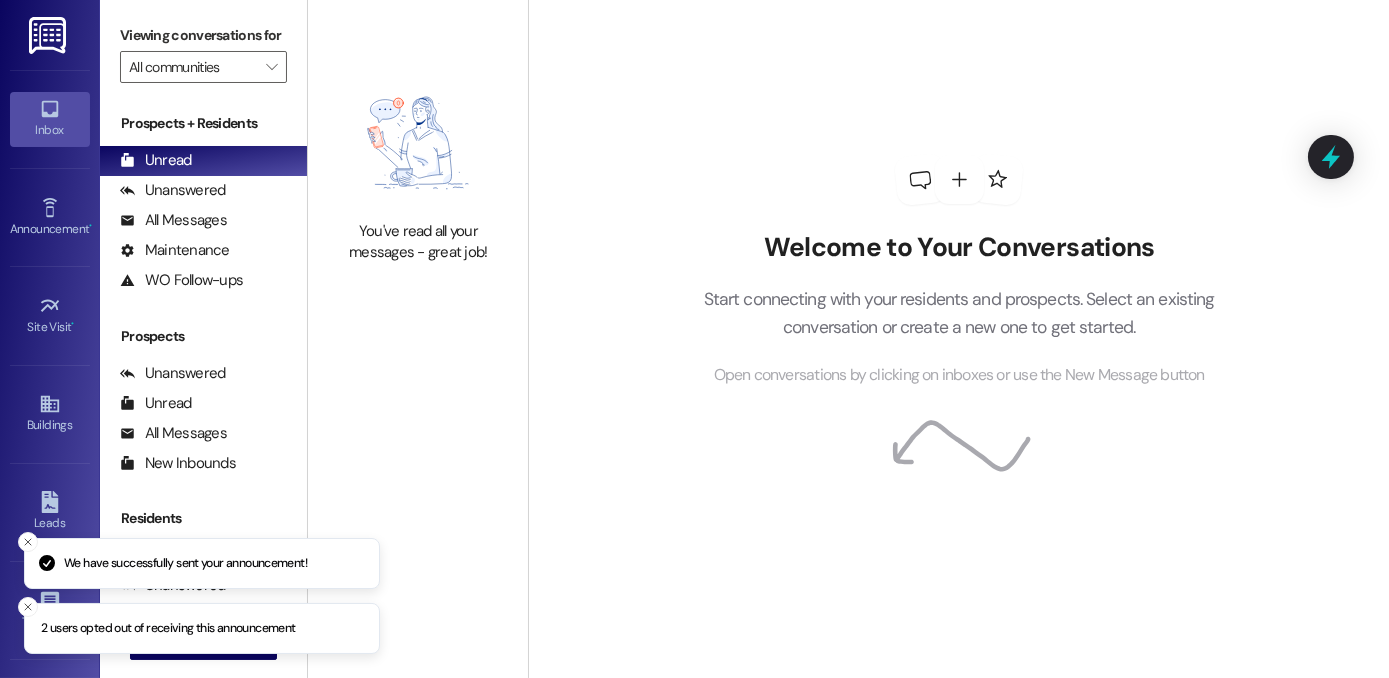 drag, startPoint x: 30, startPoint y: 540, endPoint x: 24, endPoint y: 593, distance: 53.338543 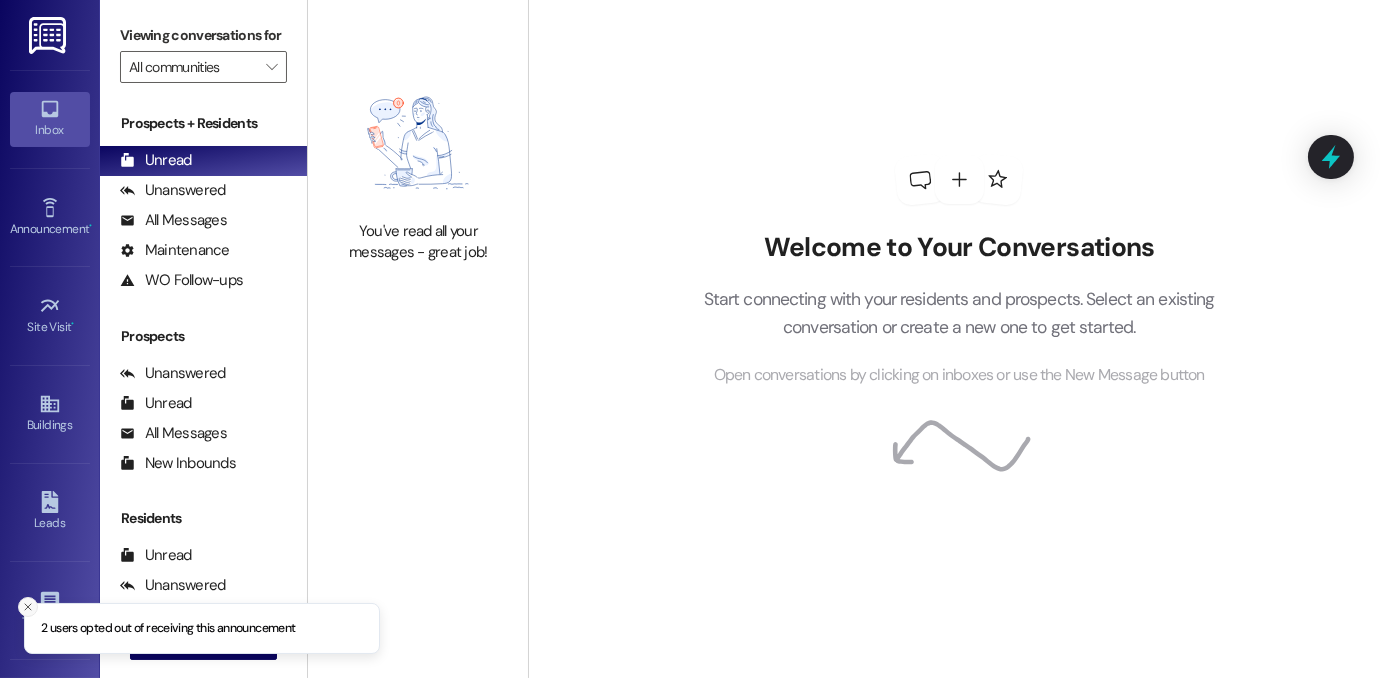 click 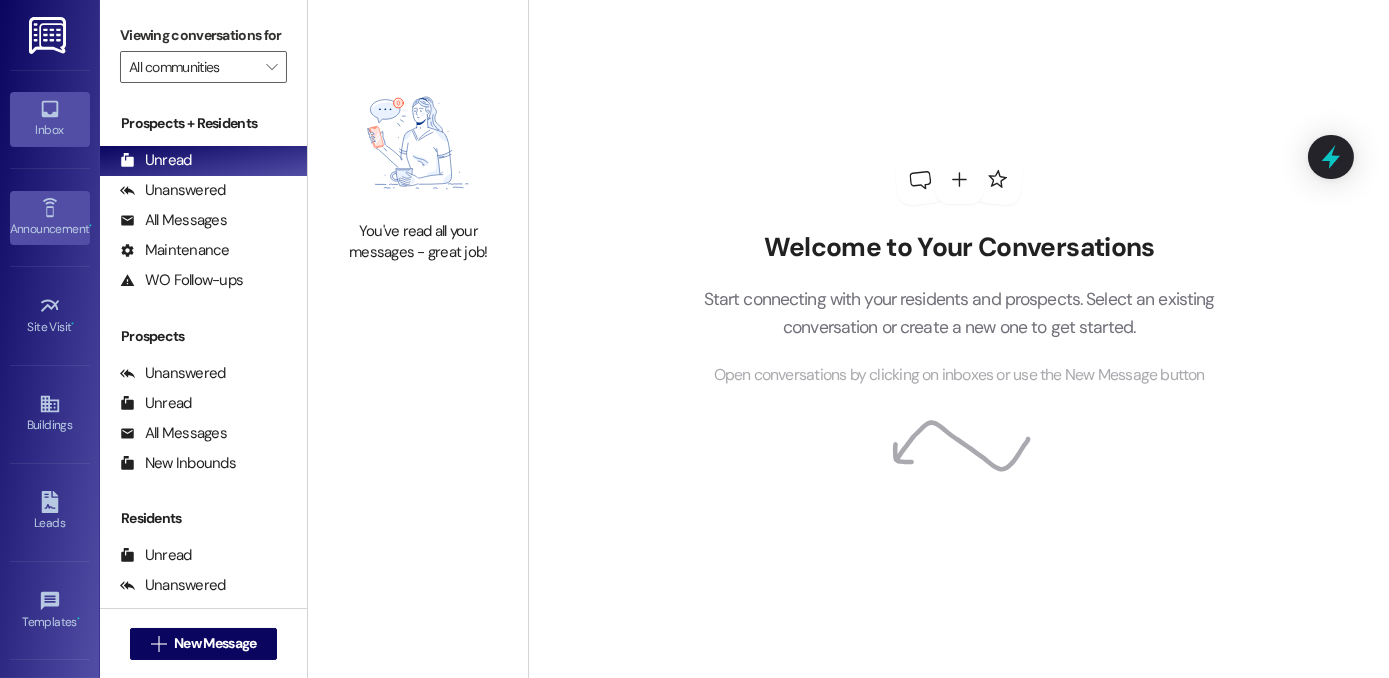 click on "Announcement   •" at bounding box center (50, 229) 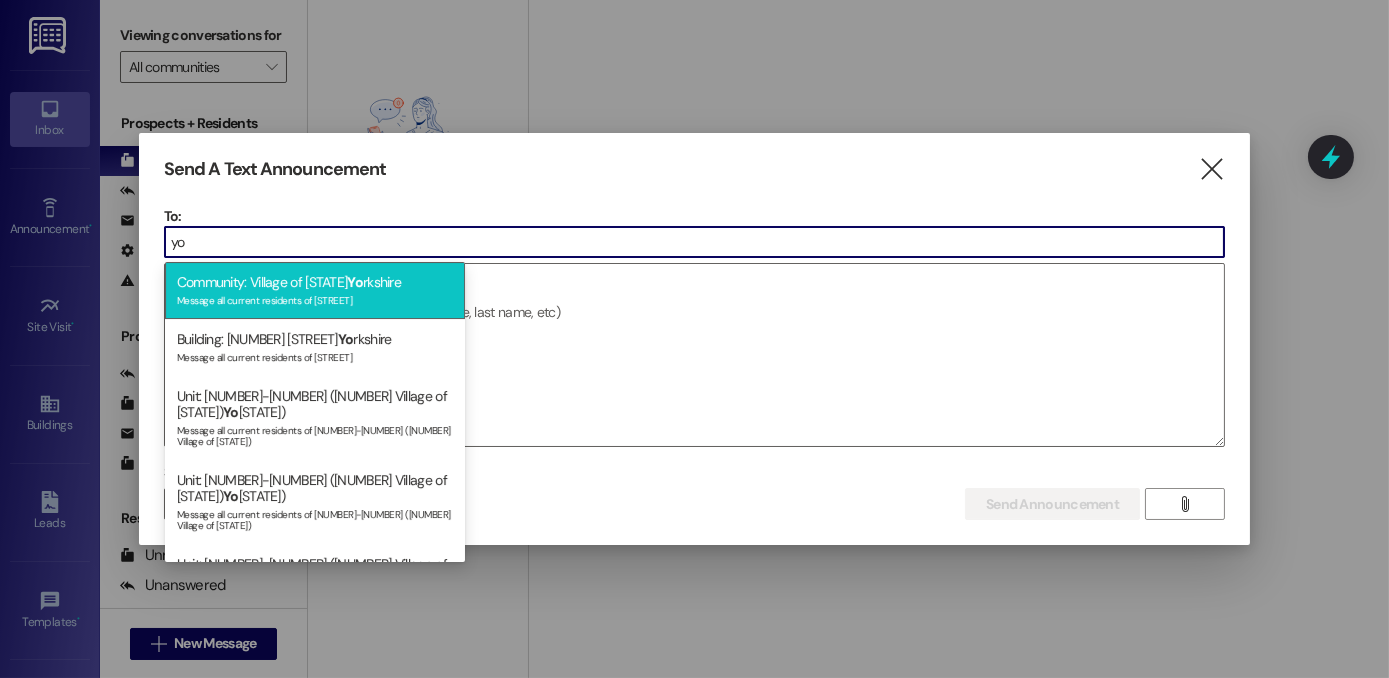 type on "yo" 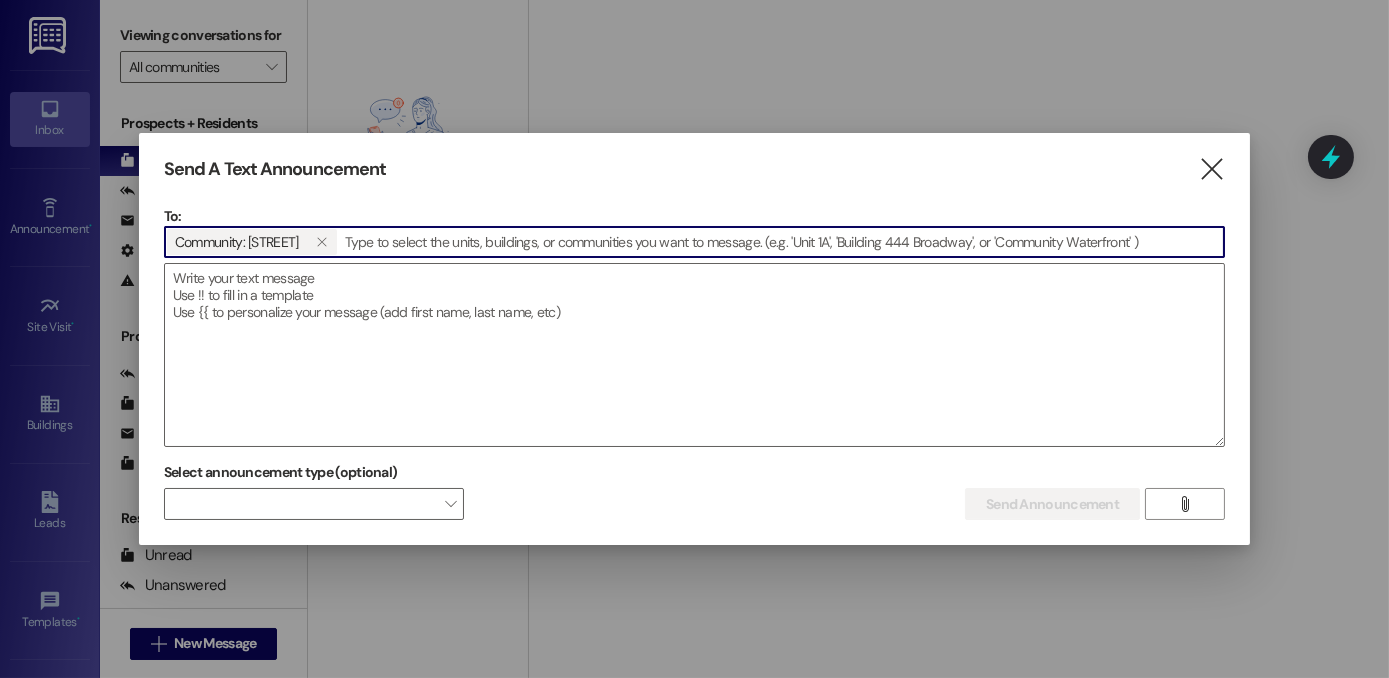 click at bounding box center (694, 355) 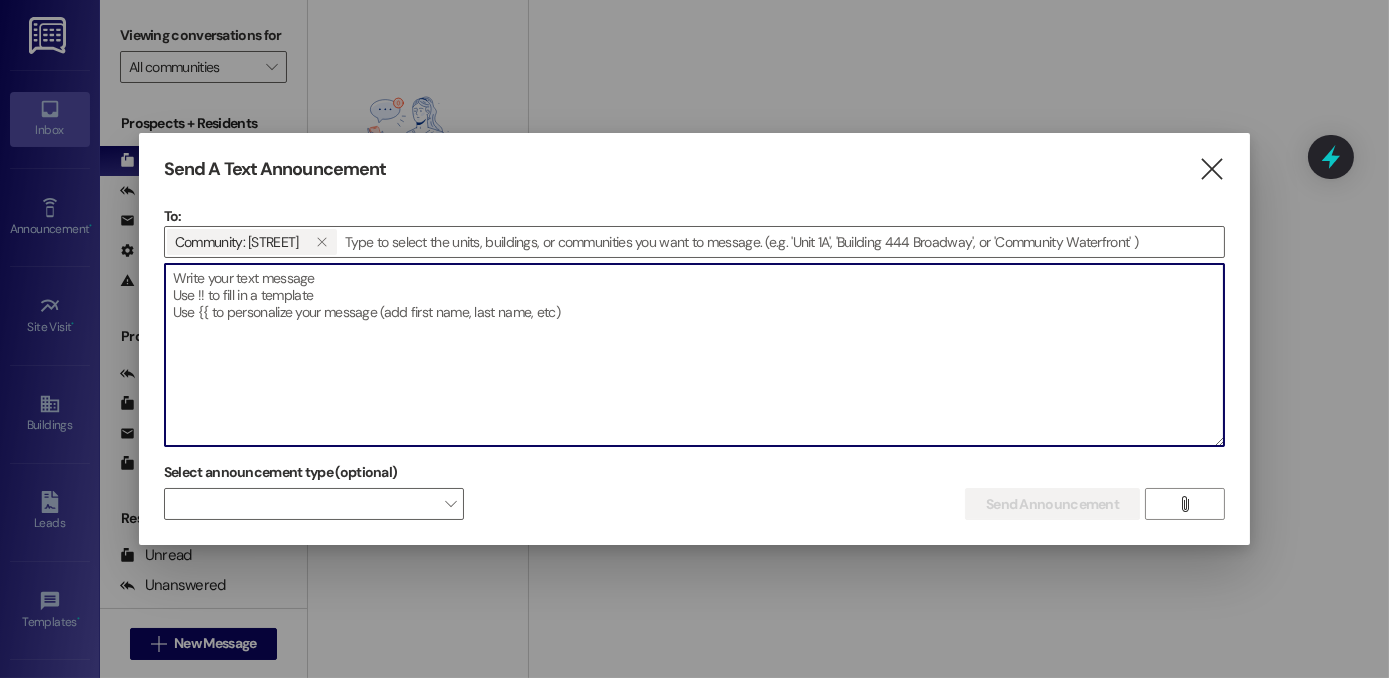 paste on "Hi [STREET] members, we have plenty of goods left from food distribution. We will be at the office today until 5pm and tomorrow 10am to 5pm. Thank you! ***ESPANOL*** Hola miembros de [STREET], tenemos comida del banco de comida en la oficina por si gustan pasar. Estamos en la oficina hoy hasta las 5pm y manana de 10am a 5pm. Gracias" 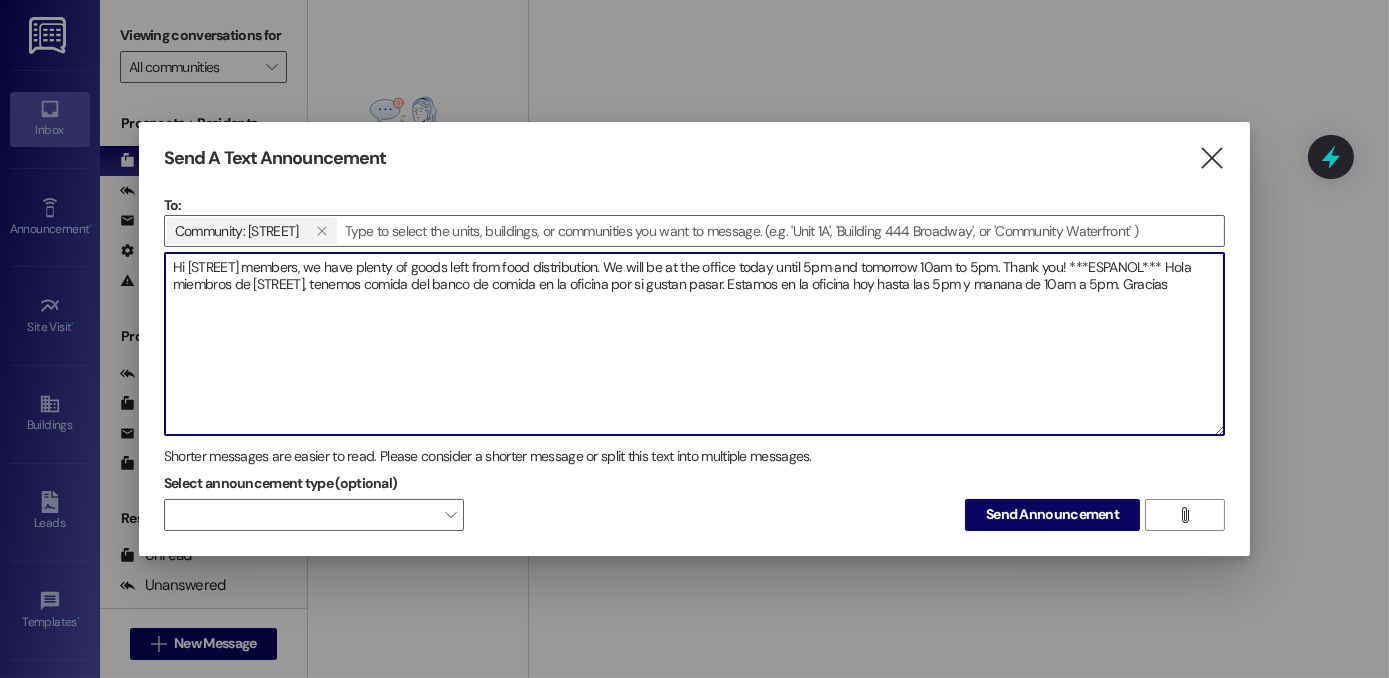 click on "Hi [STREET] members, we have plenty of goods left from food distribution. We will be at the office today until 5pm and tomorrow 10am to 5pm. Thank you! ***ESPANOL*** Hola miembros de [STREET], tenemos comida del banco de comida en la oficina por si gustan pasar. Estamos en la oficina hoy hasta las 5pm y manana de 10am a 5pm. Gracias" at bounding box center [694, 344] 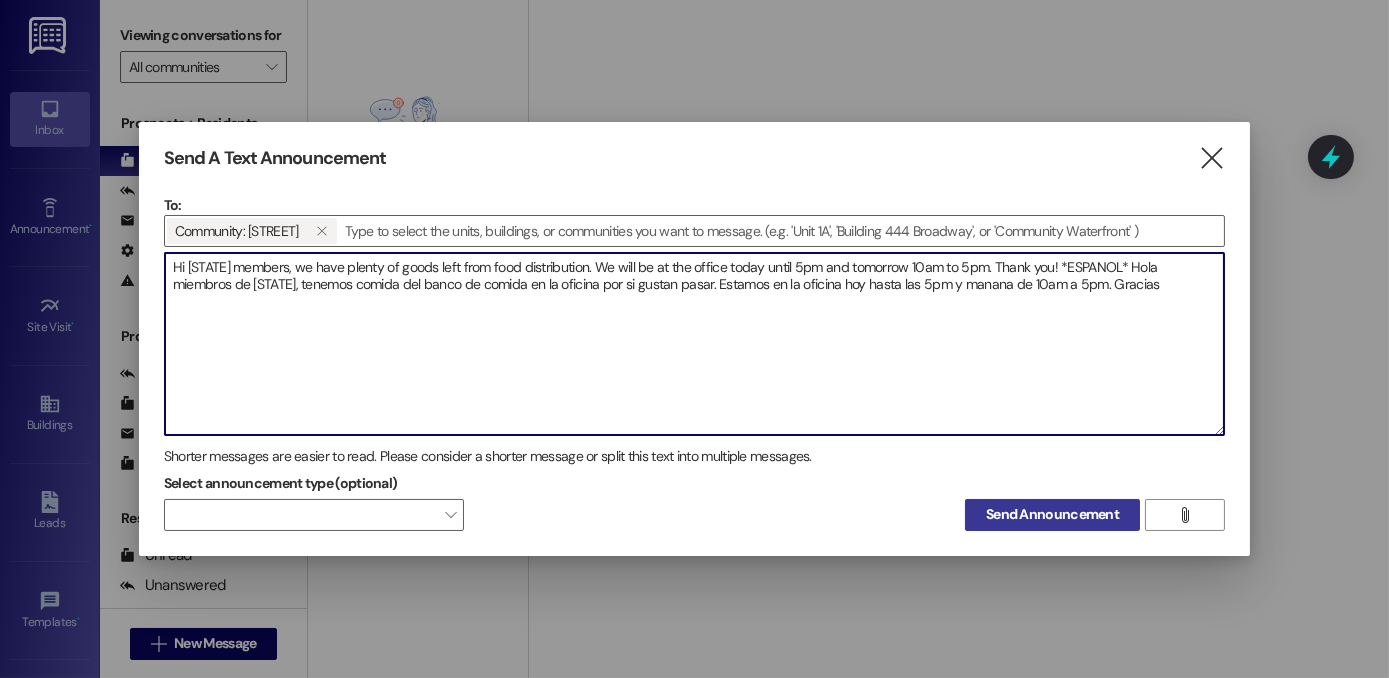 type on "Hi [STATE] members, we have plenty of goods left from food distribution. We will be at the office today until 5pm and tomorrow 10am to 5pm. Thank you! *ESPANOL* Hola miembros de [STATE], tenemos comida del banco de comida en la oficina por si gustan pasar. Estamos en la oficina hoy hasta las 5pm y manana de 10am a 5pm. Gracias" 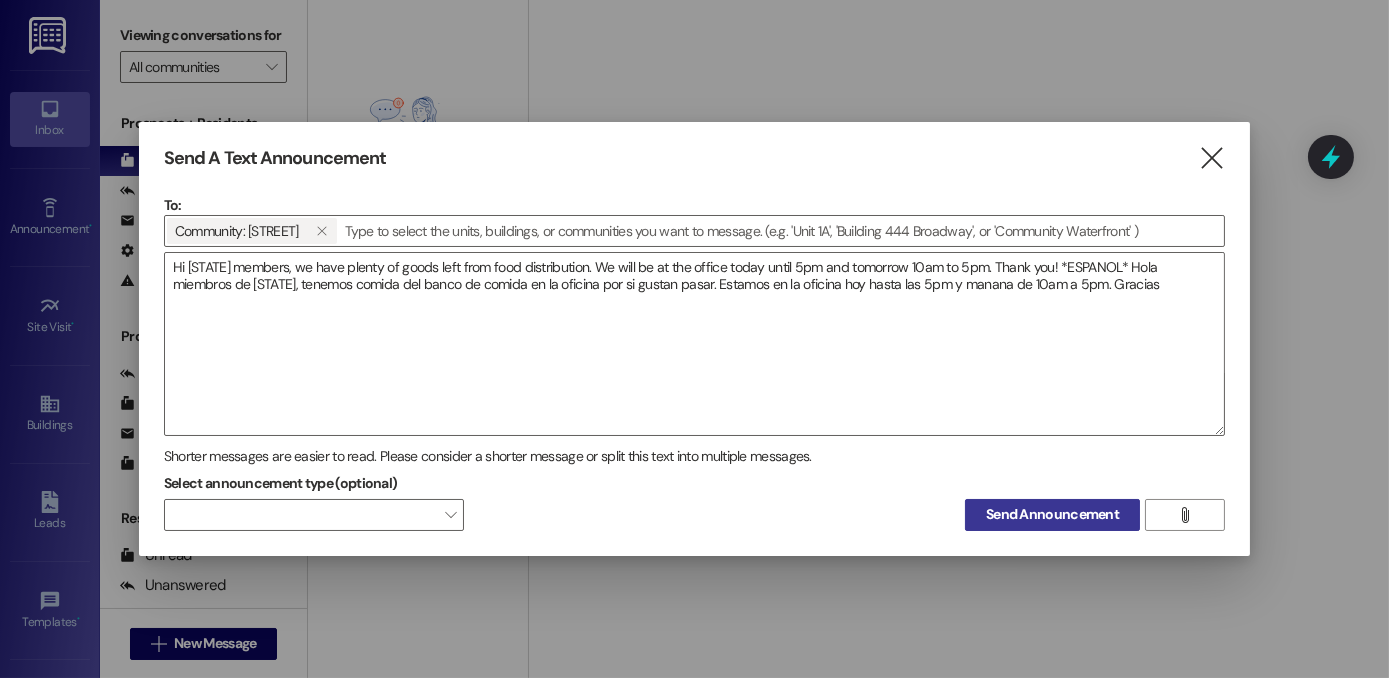 click on "Send Announcement" at bounding box center [1052, 514] 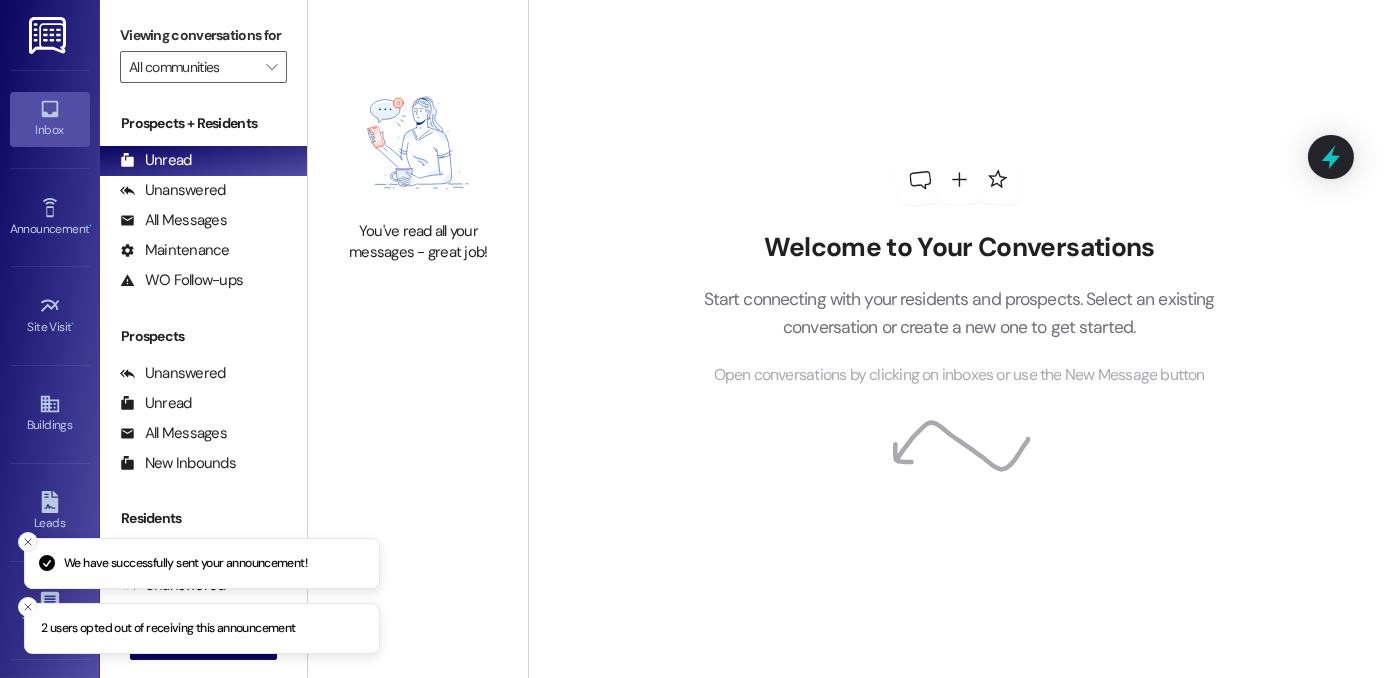 click 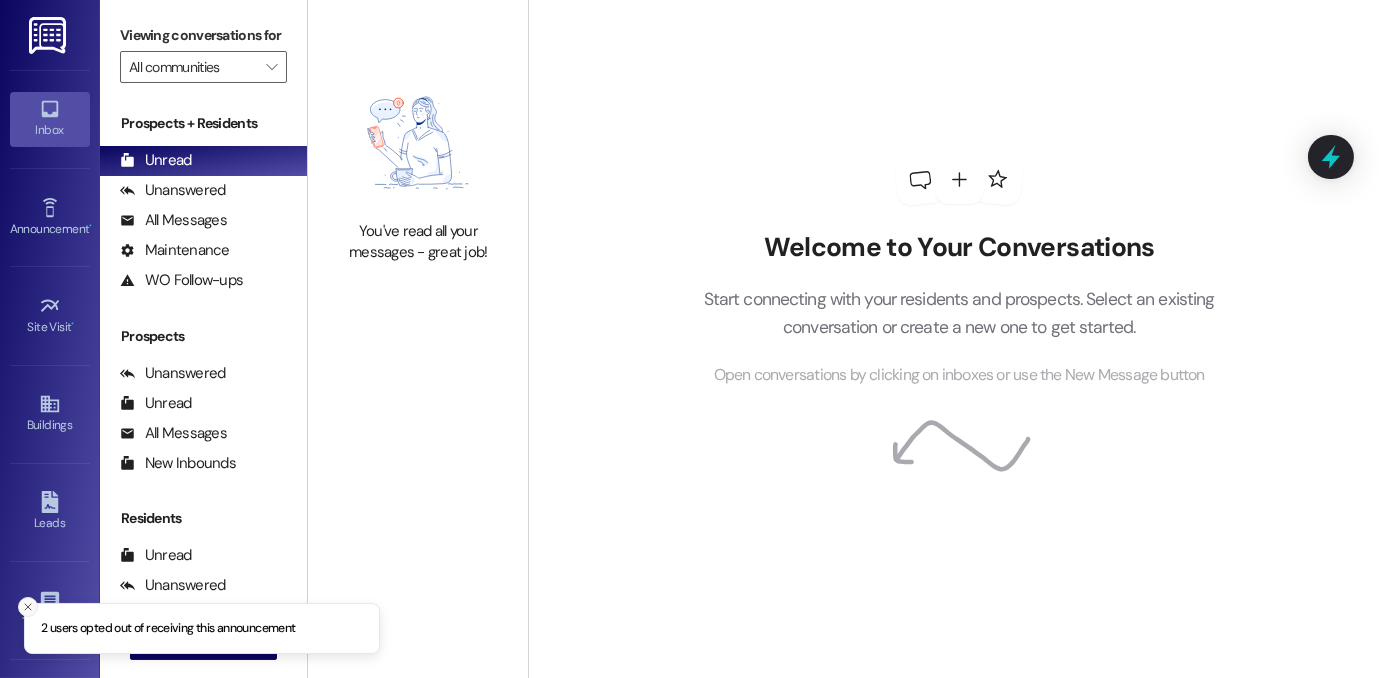 click 